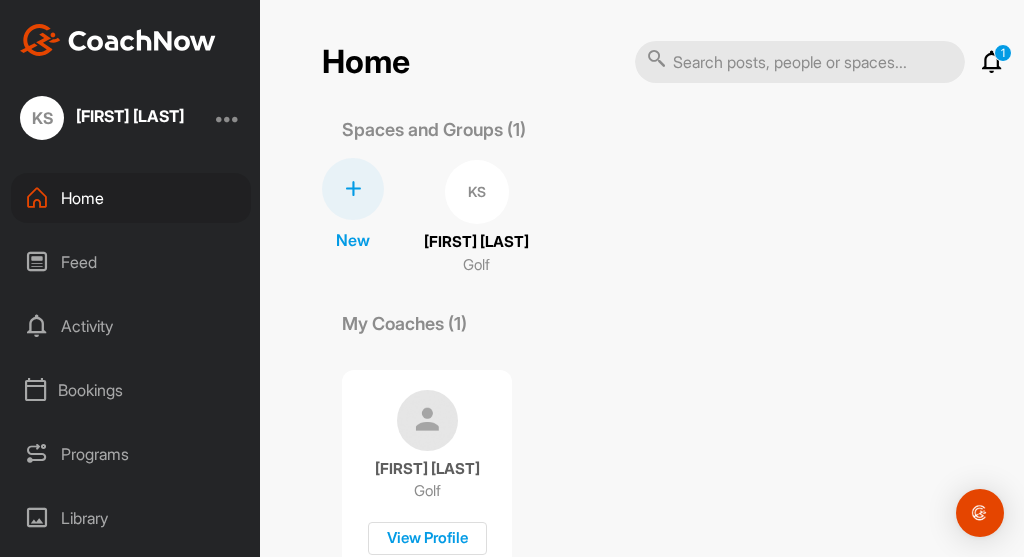 scroll, scrollTop: 0, scrollLeft: 0, axis: both 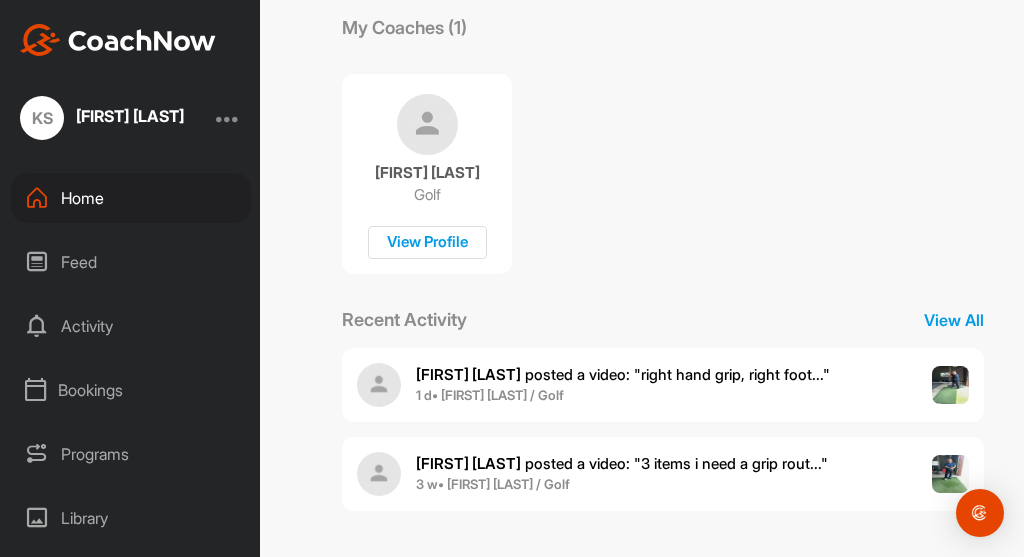 click on "Anthony T.   posted a video : " right hand grip, right foot... "" at bounding box center (623, 374) 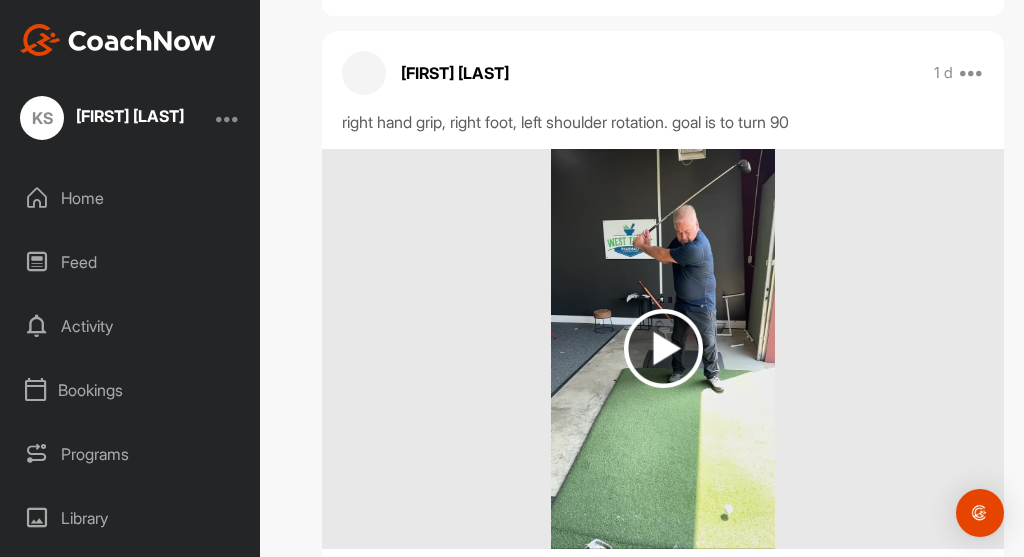 scroll, scrollTop: 240, scrollLeft: 0, axis: vertical 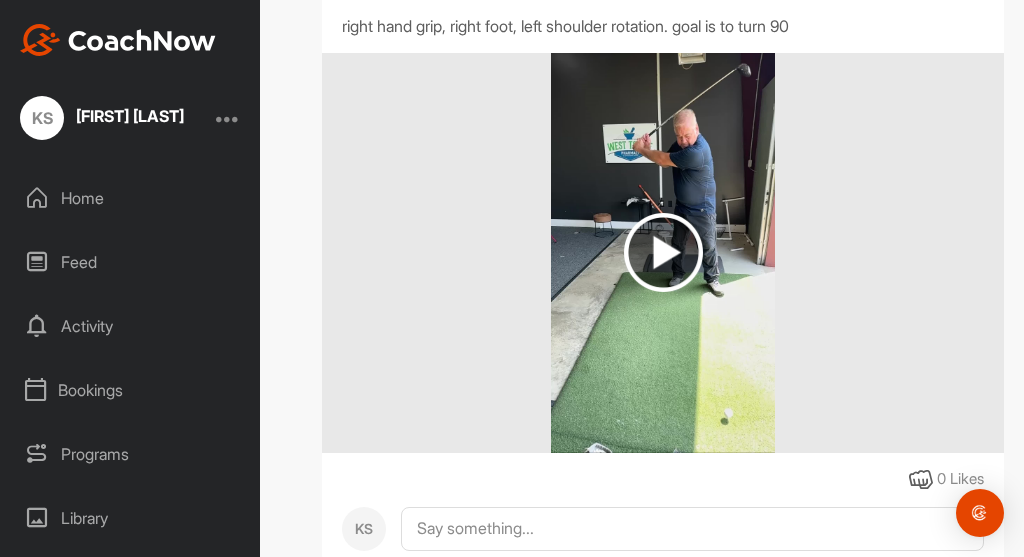click at bounding box center (663, 252) 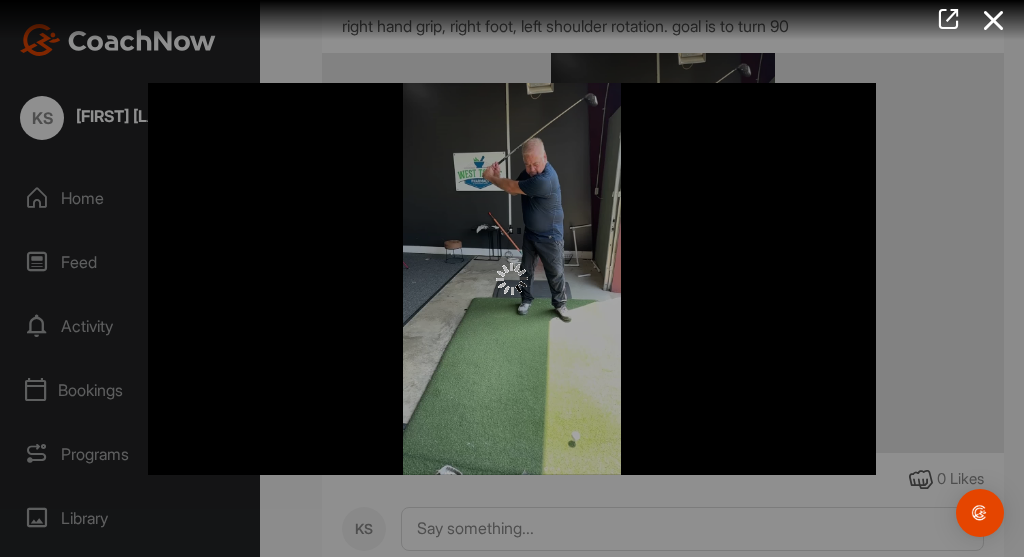 click on "Video Player is loading. Play Video Play Skip Backward Skip Forward Mute Current Time  0:00 / Duration  0:30 Loaded :  0.00% 0:00 Stream Type  LIVE Seek to live, currently behind live LIVE Remaining Time  - 0:30   1x Playback Rate Chapters Chapters Descriptions descriptions off , selected Captions captions settings , opens captions settings dialog captions off , selected Audio Track Picture-in-Picture Fullscreen This is a modal window. Beginning of dialog window. Escape will cancel and close the window. Text Color White Black Red Green Blue Yellow Magenta Cyan Opacity Opaque Semi-Transparent Text Background Color Black White Red Green Blue Yellow Magenta Cyan Opacity Opaque Semi-Transparent Transparent Caption Area Background Color Black White Red Green Blue Yellow Magenta Cyan Opacity Transparent Semi-Transparent Opaque Font Size 50% 75% 100% 125% 150% 175% 200% 300% 400% Text Edge Style None Raised Depressed Uniform Drop shadow Font Family Proportional Sans-Serif Monospace Sans-Serif Proportional Serif" at bounding box center [512, 279] 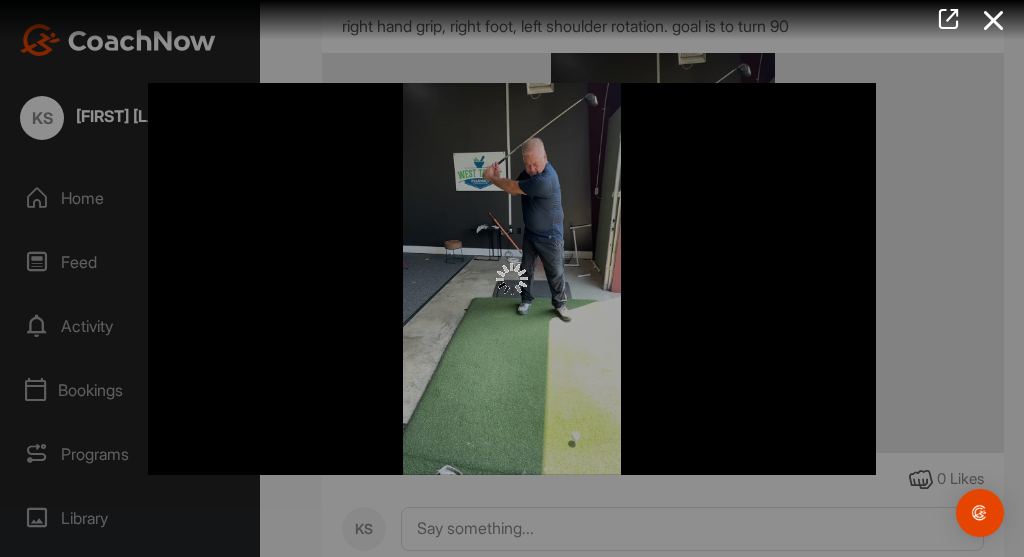 click at bounding box center (512, 279) 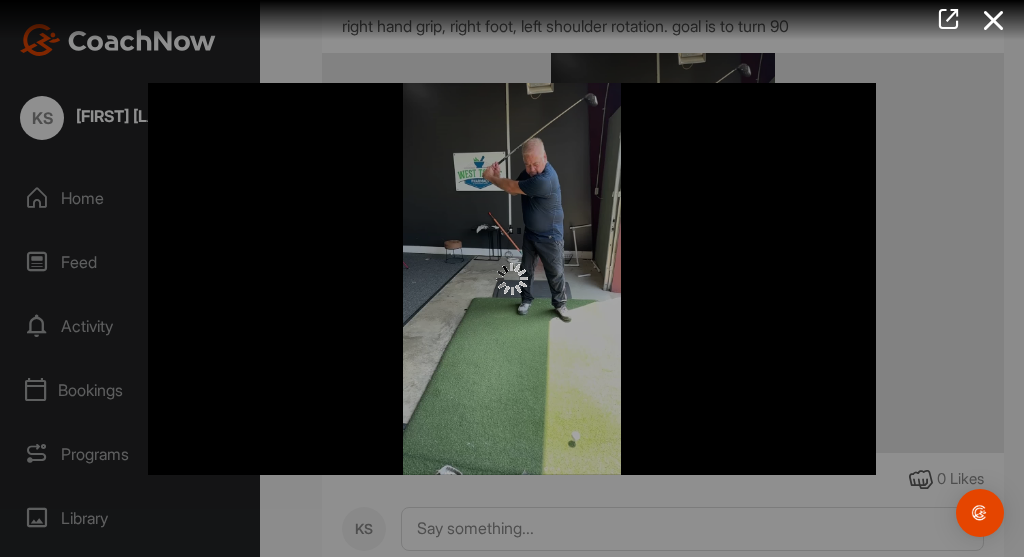 click at bounding box center [512, 278] 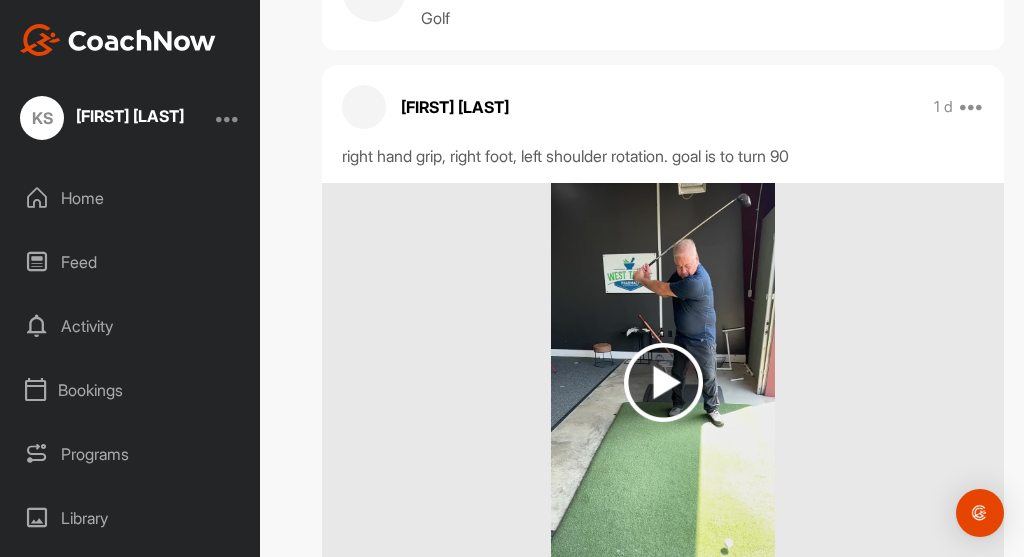 scroll, scrollTop: 60, scrollLeft: 0, axis: vertical 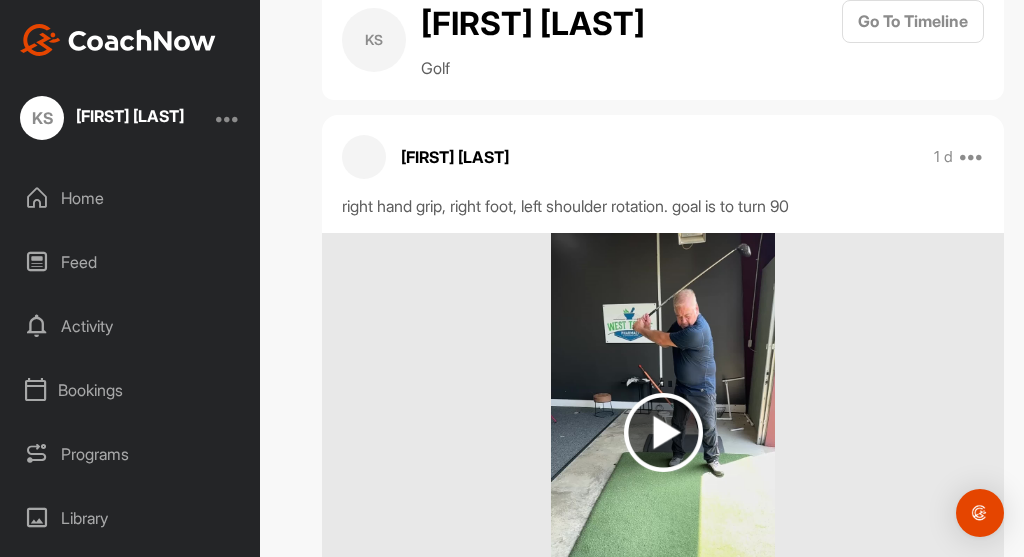 click at bounding box center [663, 432] 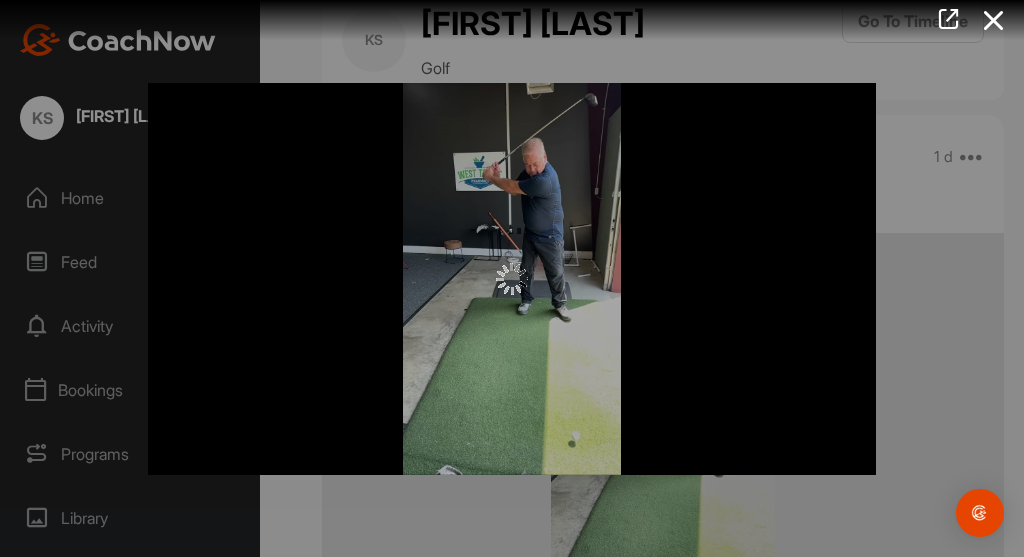 click at bounding box center (512, 279) 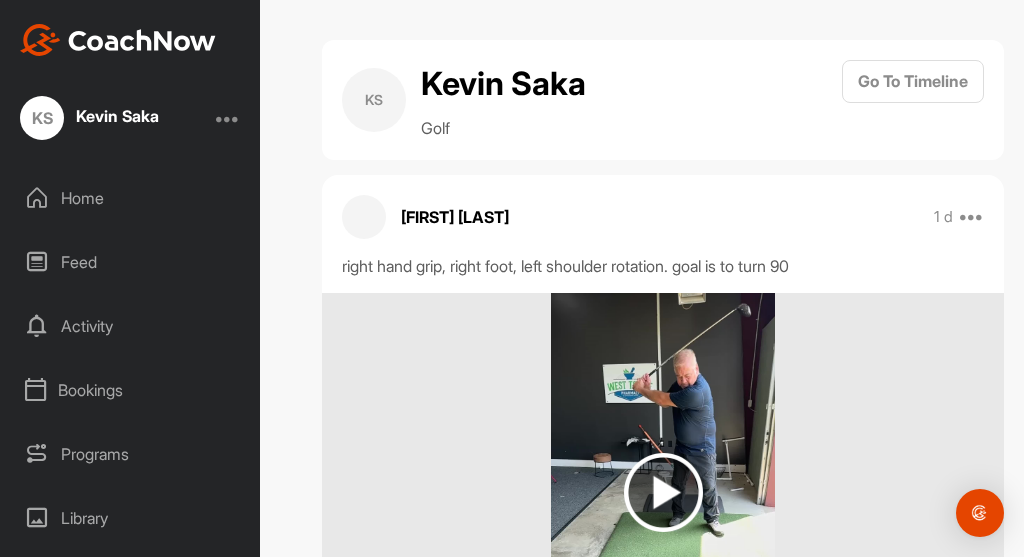 scroll, scrollTop: 0, scrollLeft: 0, axis: both 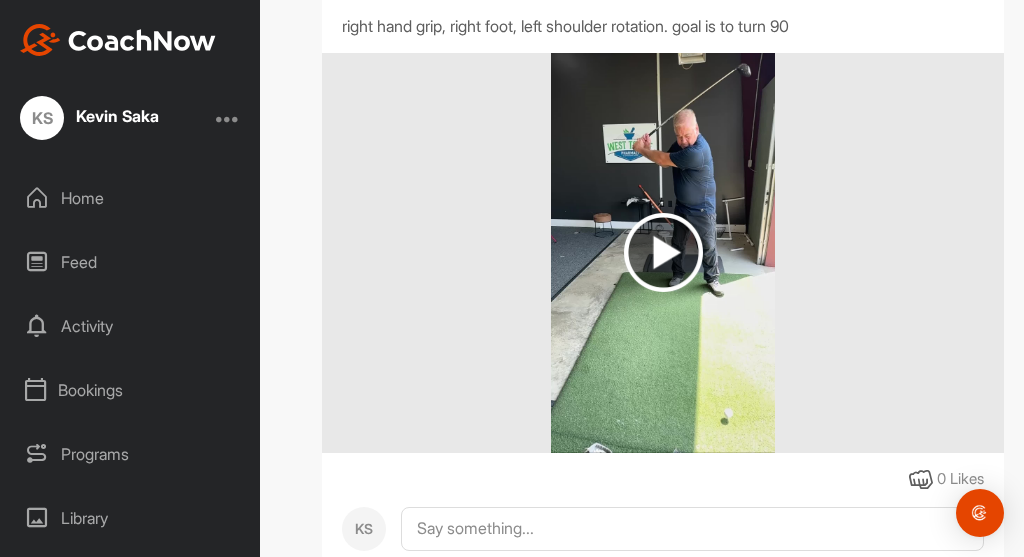 click at bounding box center (663, 252) 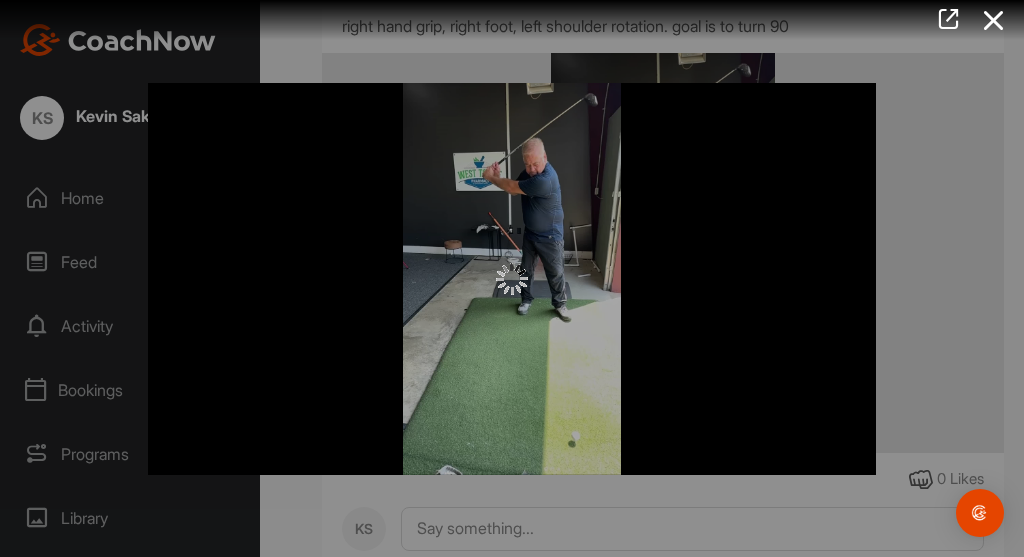 click at bounding box center (512, 278) 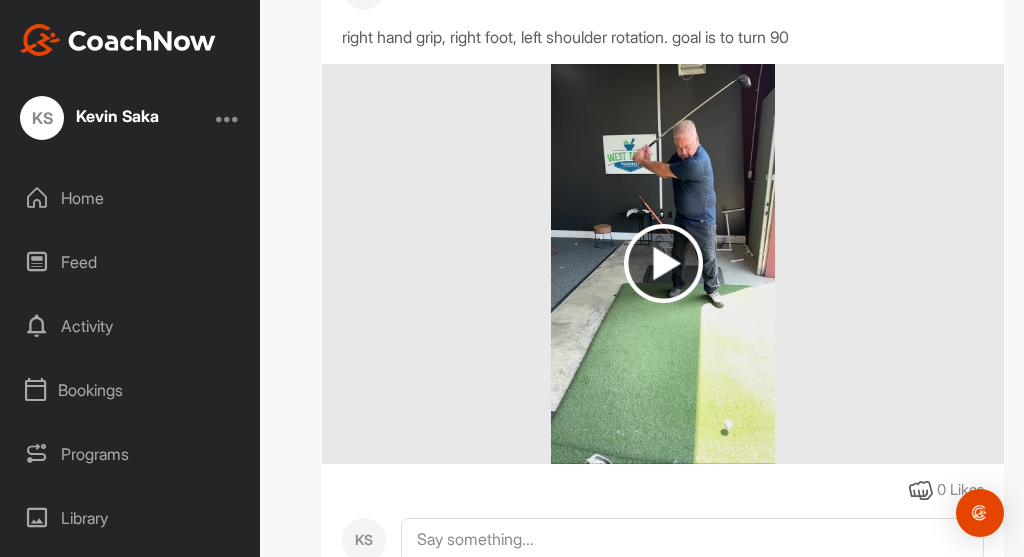 scroll, scrollTop: 180, scrollLeft: 0, axis: vertical 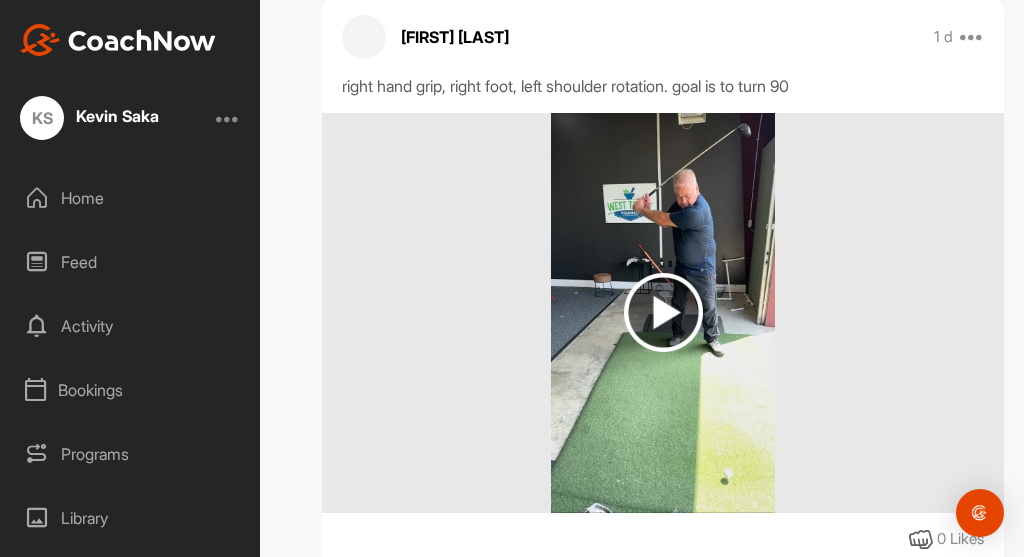 click on "Activity" at bounding box center [131, 326] 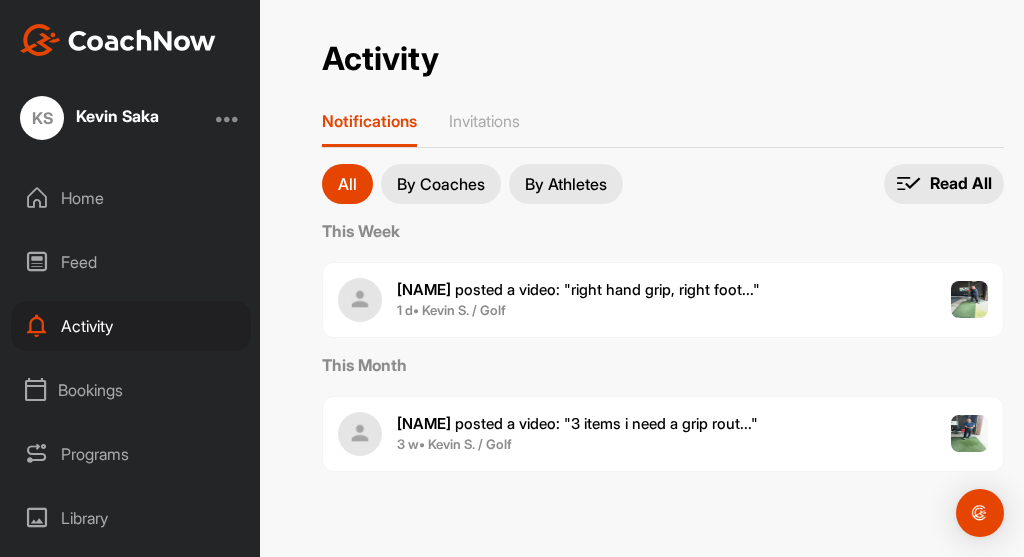 click on "[NAME]   posted a video : " 3 items  i need a grip rout... "" at bounding box center [577, 423] 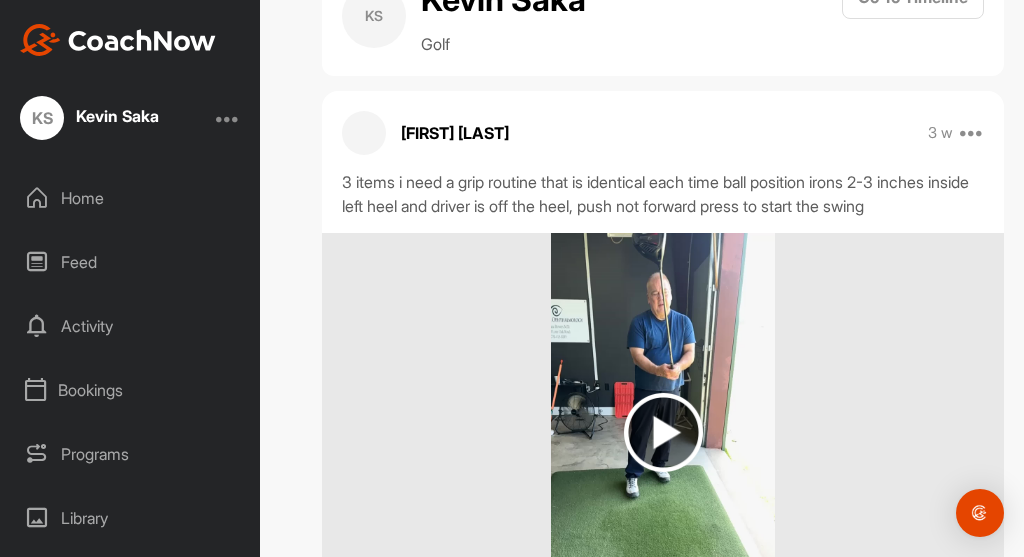 scroll, scrollTop: 120, scrollLeft: 0, axis: vertical 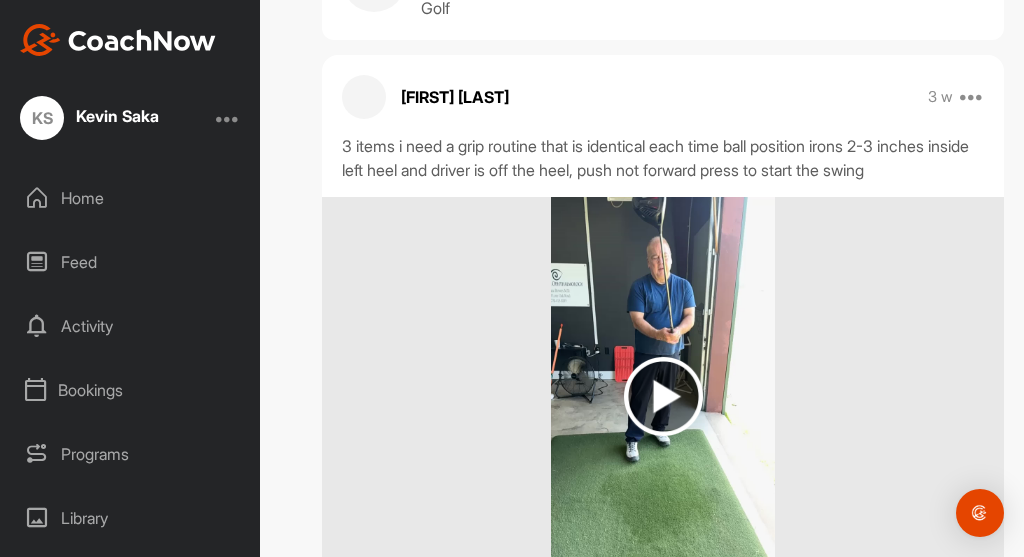 click at bounding box center (663, 396) 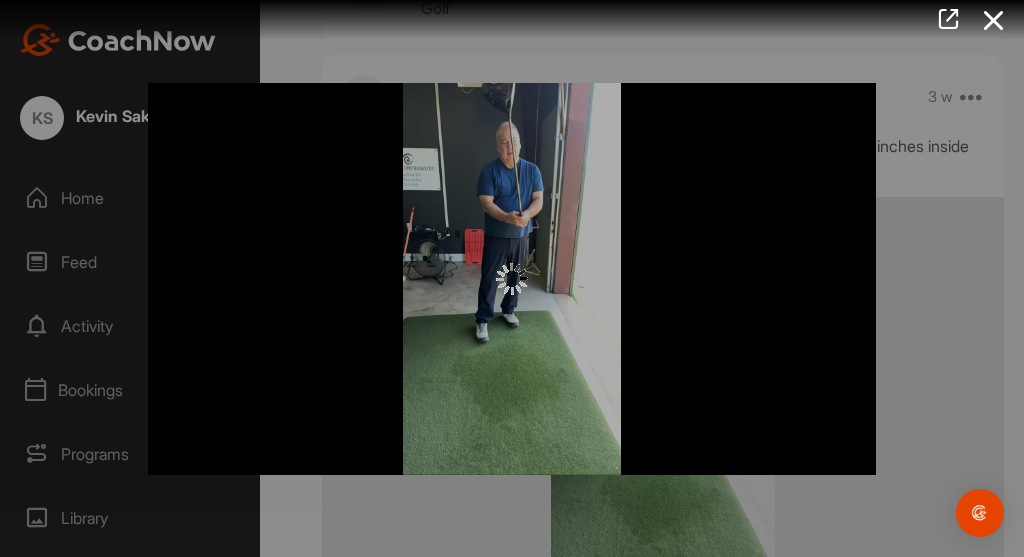 click at bounding box center [512, 278] 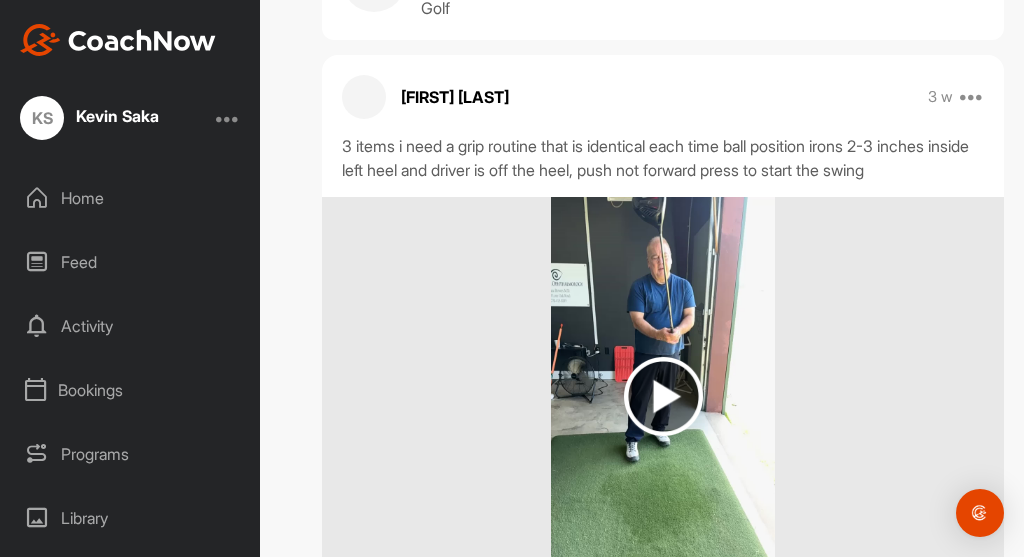 click on "Home" at bounding box center (131, 198) 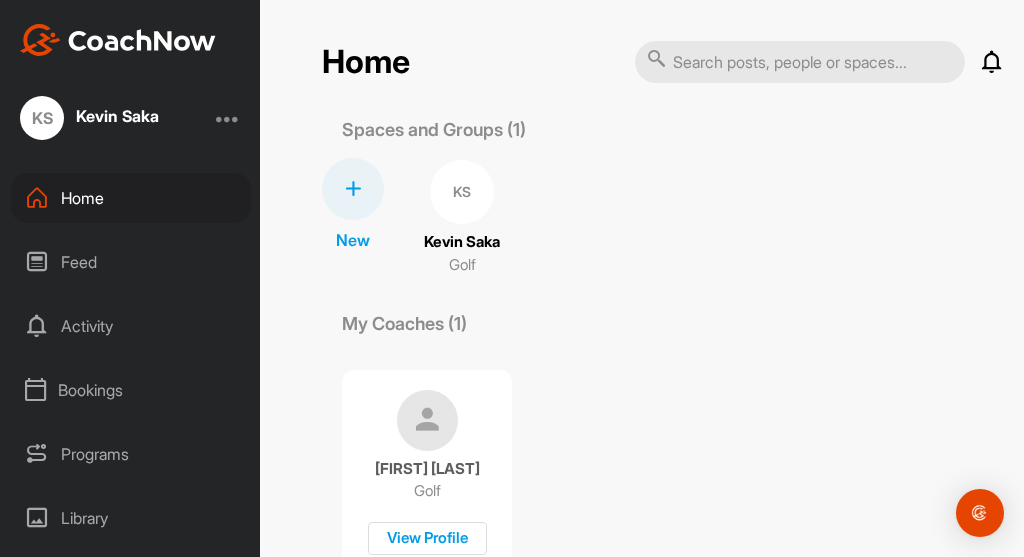 scroll, scrollTop: 43, scrollLeft: 0, axis: vertical 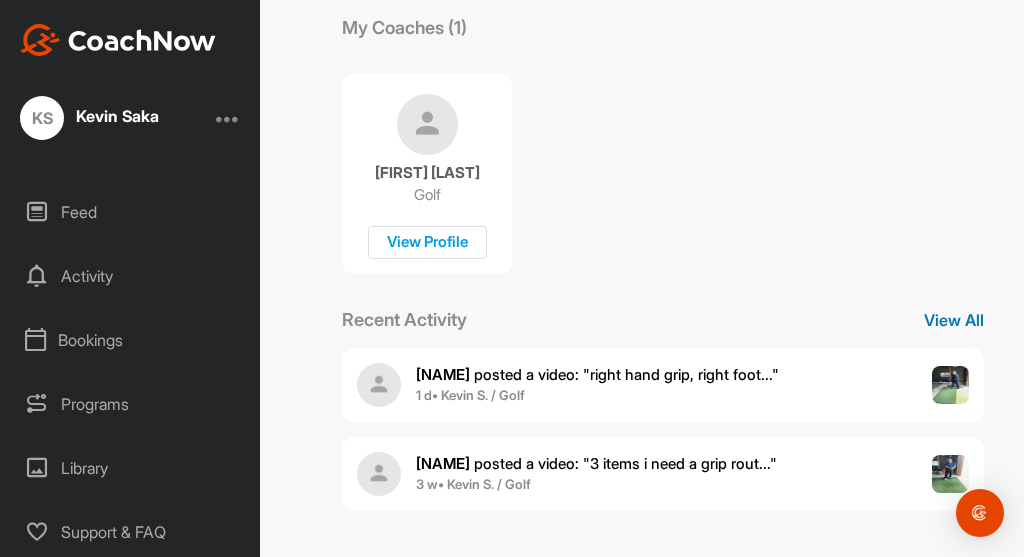 click on "View All" at bounding box center (954, 320) 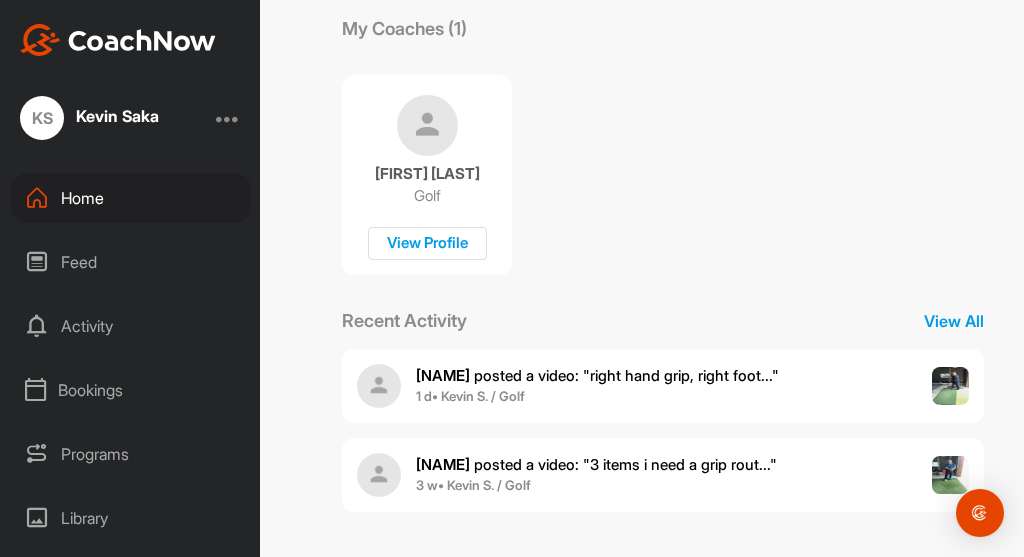 scroll, scrollTop: 296, scrollLeft: 0, axis: vertical 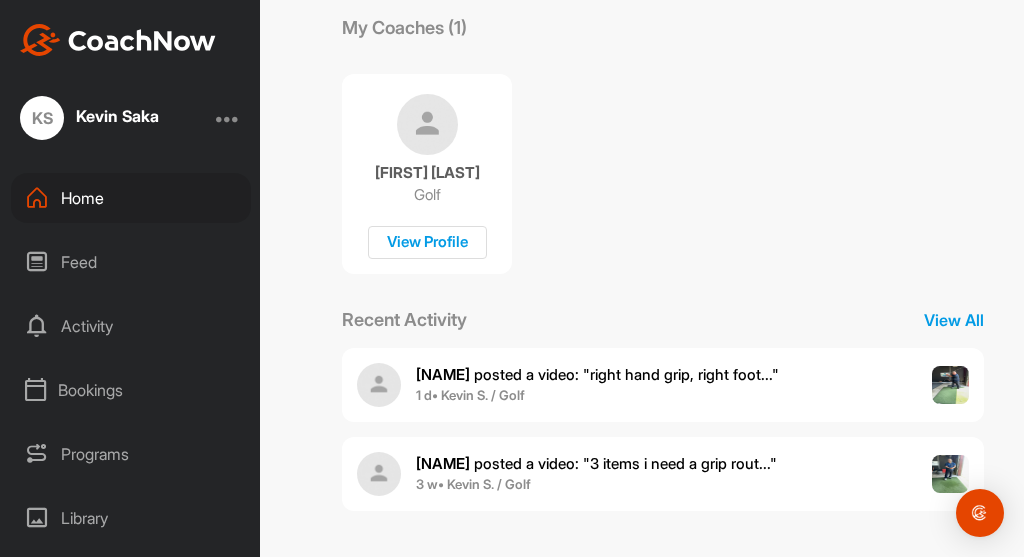 click at bounding box center (951, 385) 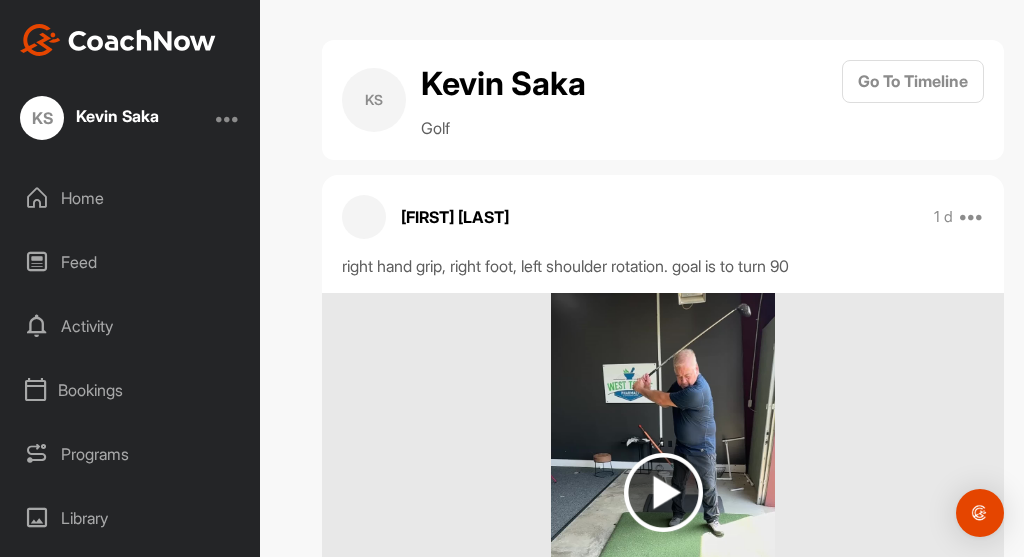 click at bounding box center (662, 493) 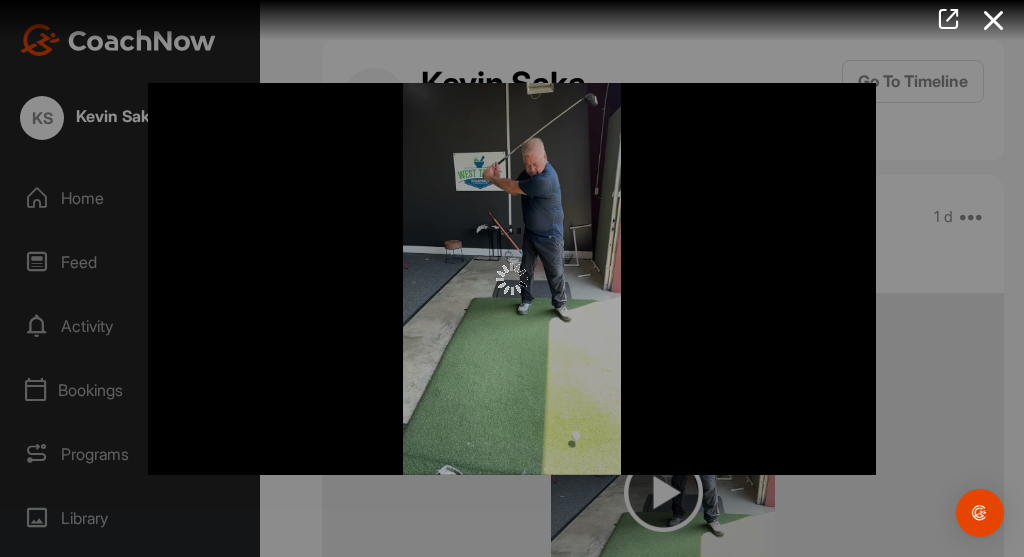 click at bounding box center [512, 279] 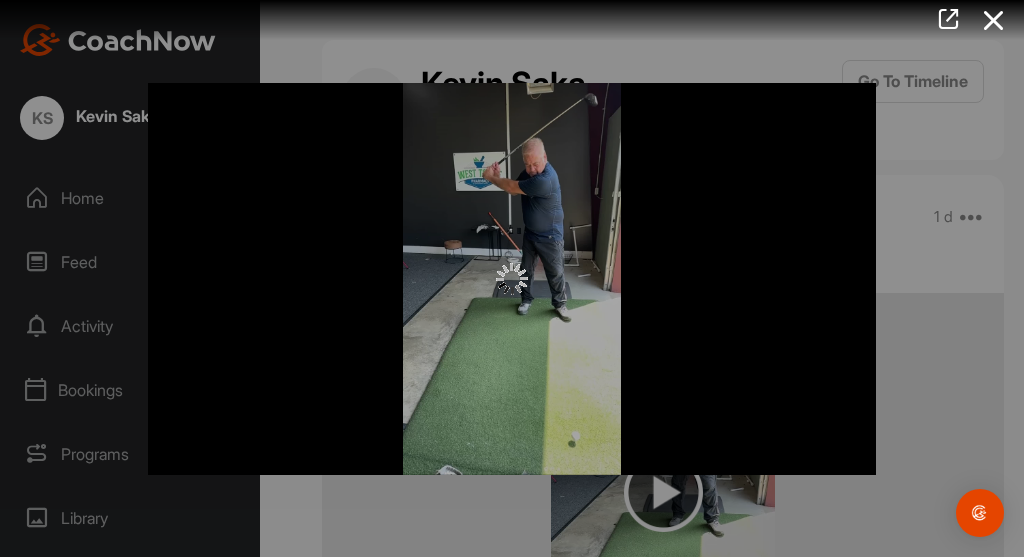 click at bounding box center (512, 279) 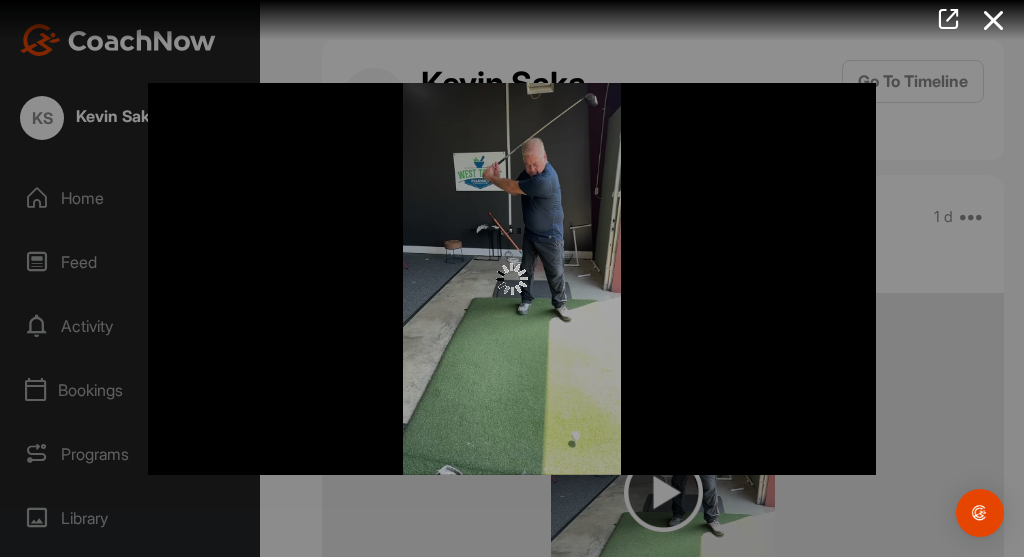 click at bounding box center (512, 279) 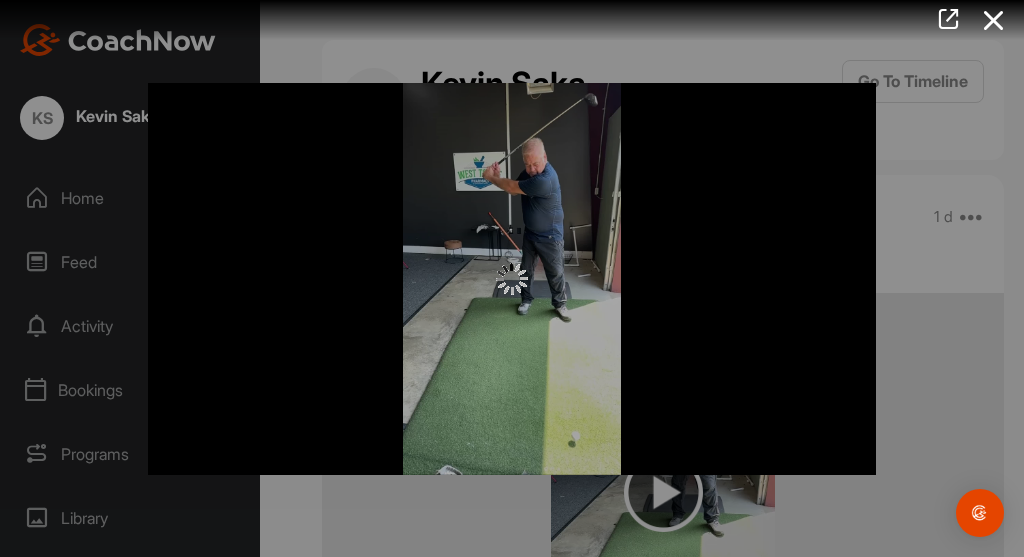 click at bounding box center [512, 279] 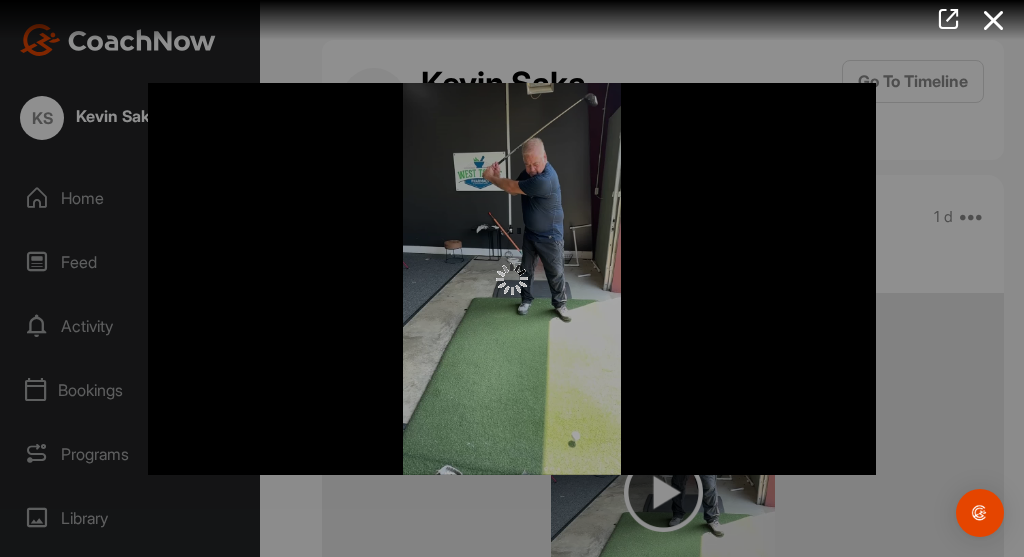 click on "Video Player is loading. Play Video Play Skip Backward Skip Forward Mute Current Time  0:00 / Duration  0:30 Loaded :  0.00% 0:00 Stream Type  LIVE Seek to live, currently behind live LIVE Remaining Time  - 0:30   1x Playback Rate Chapters Chapters Descriptions descriptions off , selected Captions captions settings , opens captions settings dialog captions off , selected Audio Track Picture-in-Picture Fullscreen This is a modal window. Beginning of dialog window. Escape will cancel and close the window. Text Color White Black Red Green Blue Yellow Magenta Cyan Opacity Opaque Semi-Transparent Text Background Color Black White Red Green Blue Yellow Magenta Cyan Opacity Opaque Semi-Transparent Transparent Caption Area Background Color Black White Red Green Blue Yellow Magenta Cyan Opacity Transparent Semi-Transparent Opaque Font Size 50% 75% 100% 125% 150% 175% 200% 300% 400% Text Edge Style None Raised Depressed Uniform Drop shadow Font Family Proportional Sans-Serif Monospace Sans-Serif Proportional Serif" at bounding box center (512, 279) 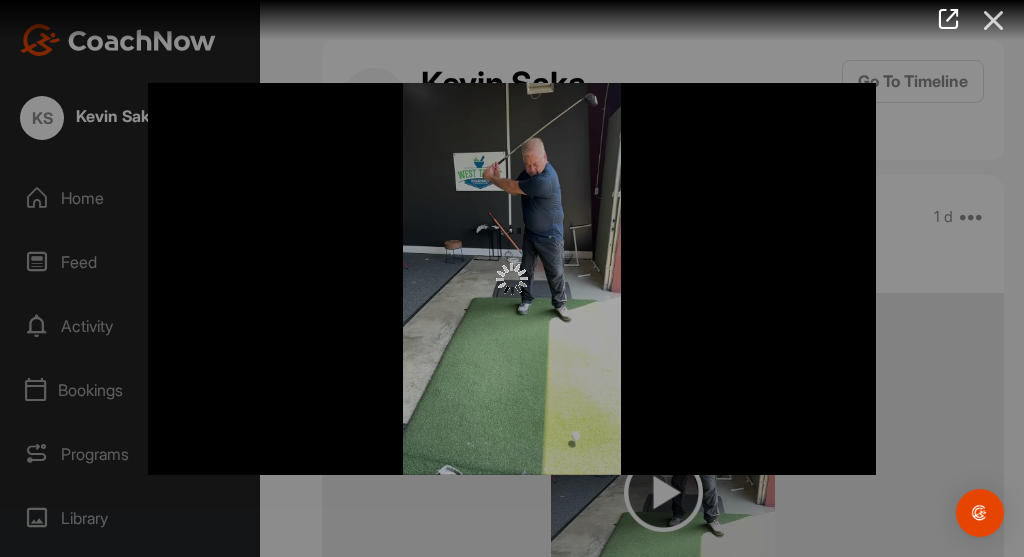 click at bounding box center [994, 20] 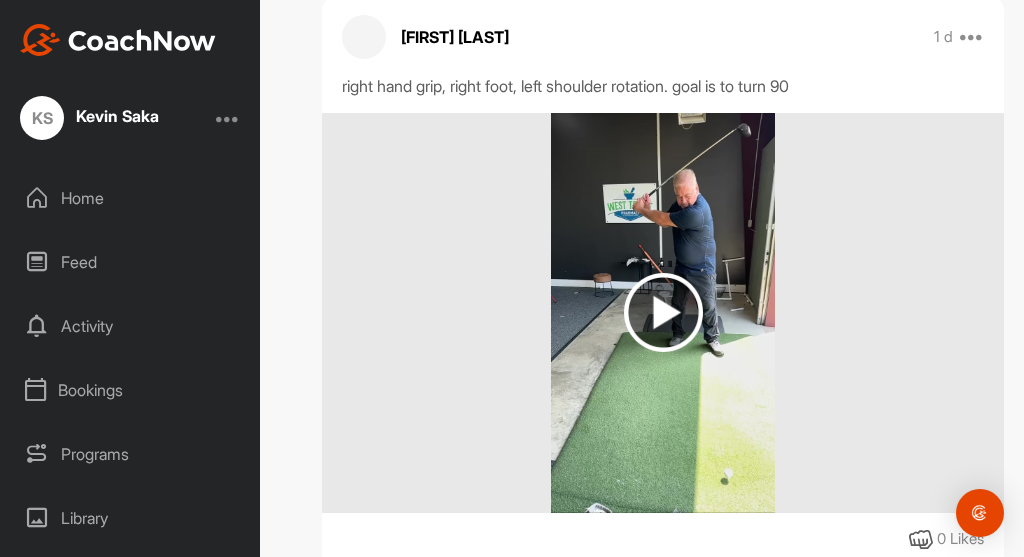 scroll, scrollTop: 300, scrollLeft: 0, axis: vertical 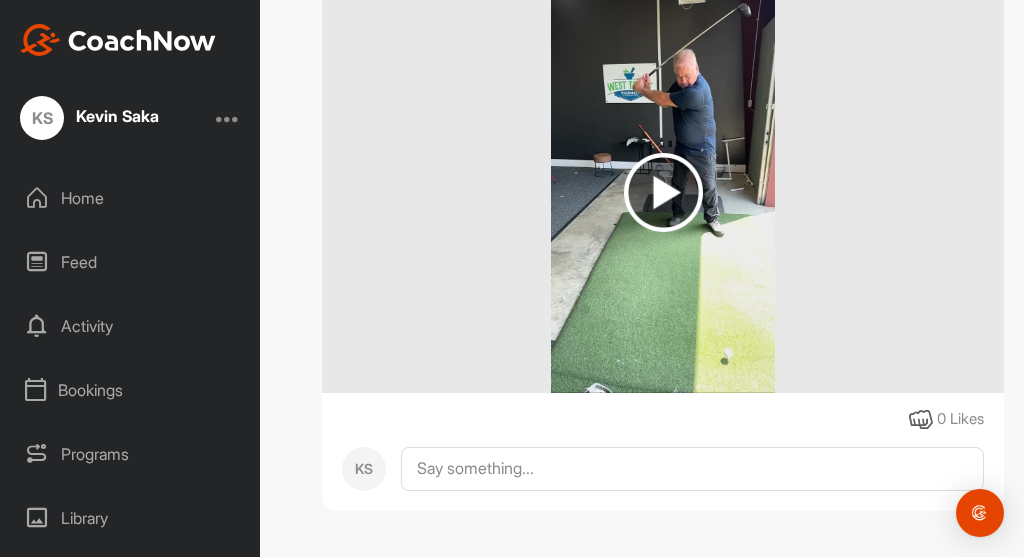 click at bounding box center [663, 192] 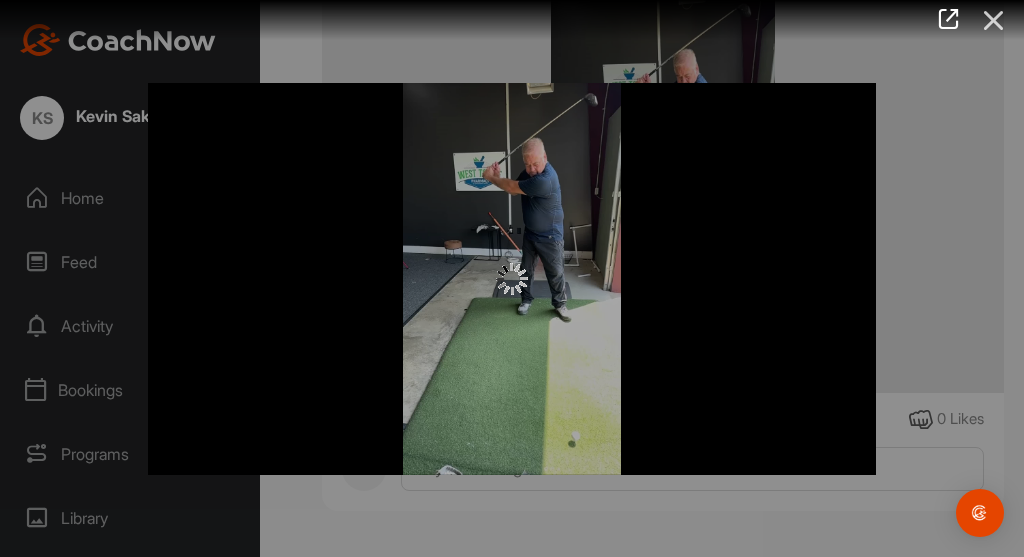 click at bounding box center [994, 20] 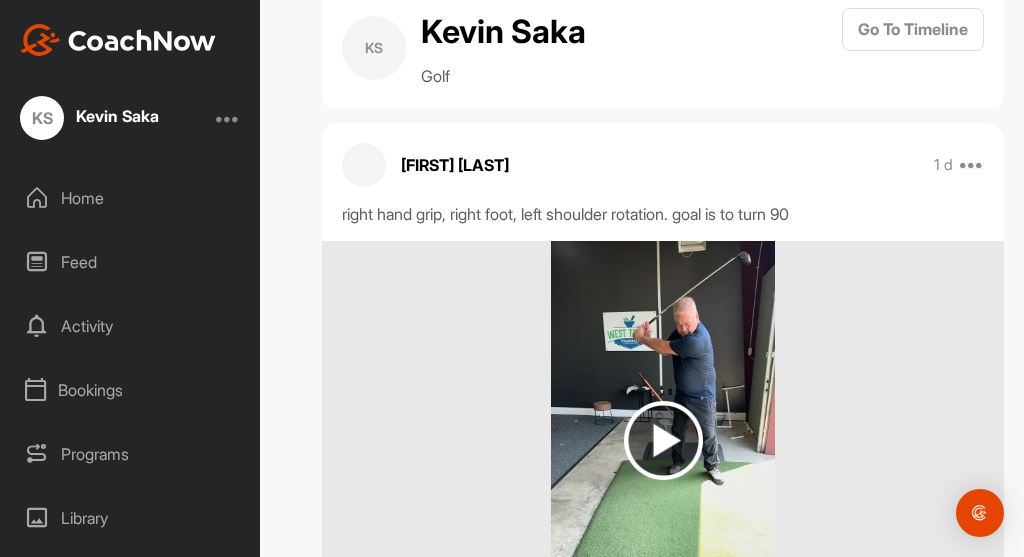 scroll, scrollTop: 0, scrollLeft: 0, axis: both 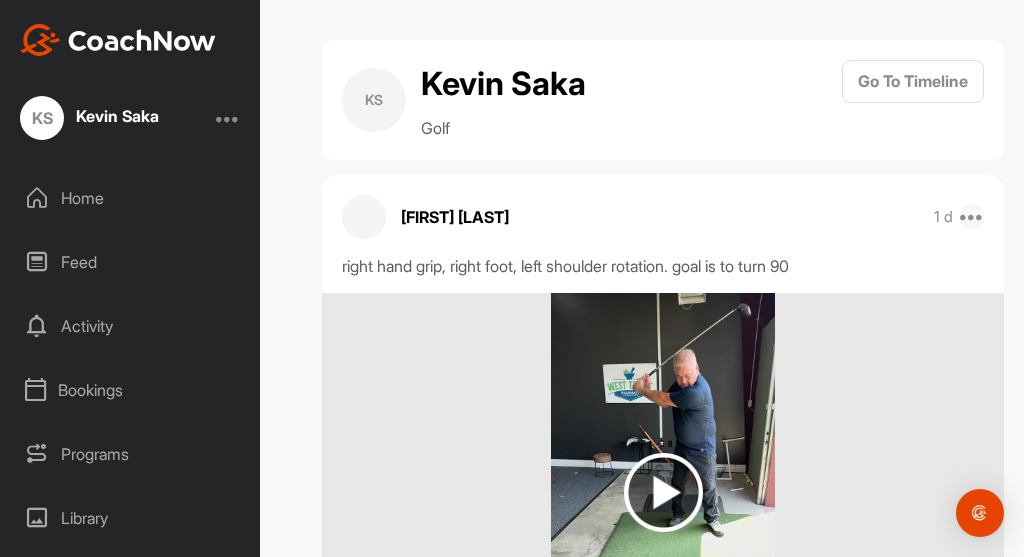 click at bounding box center (972, 217) 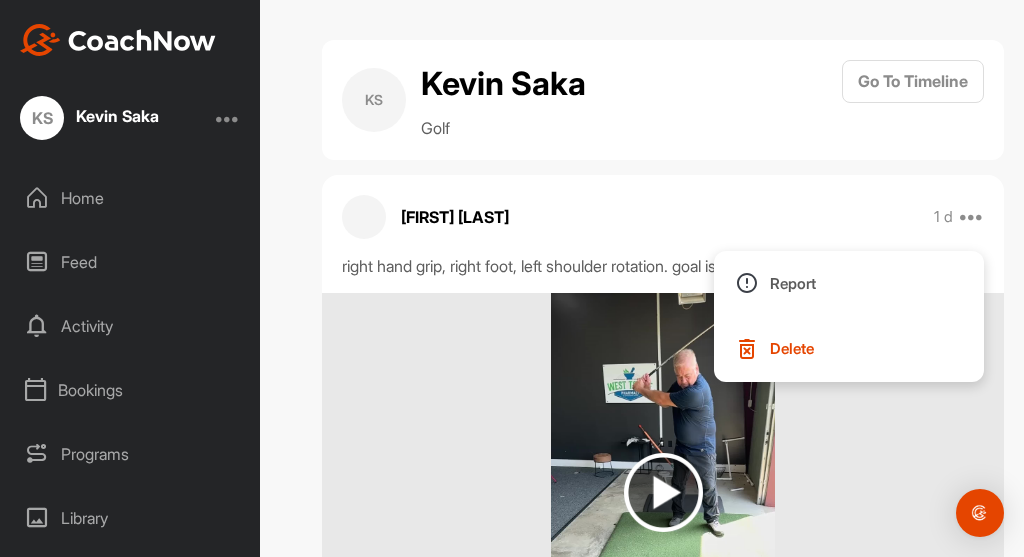 click on "[NAME]   1 d Report Delete right hand grip, right foot, left shoulder rotation.  goal is to turn 90 0 Likes KS" at bounding box center (663, 493) 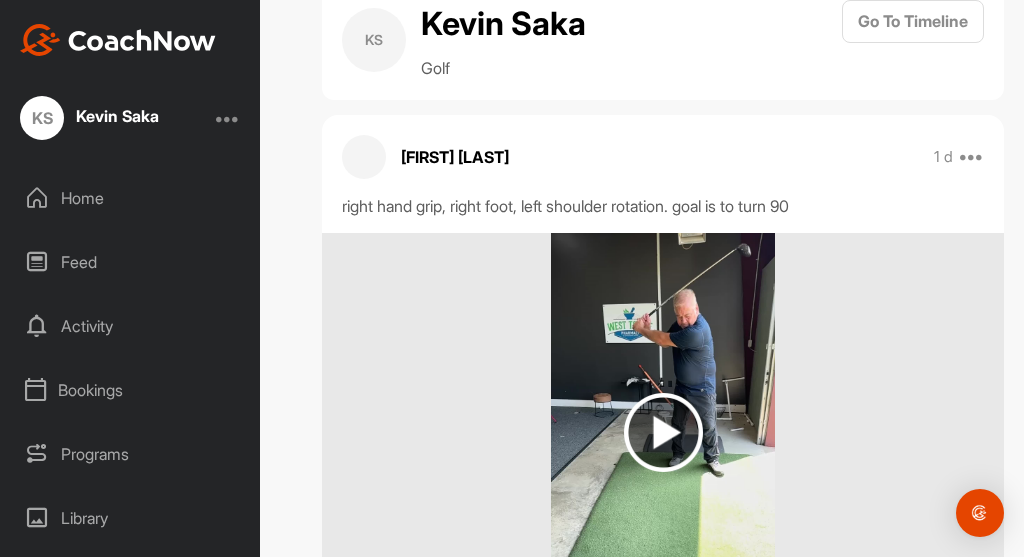 scroll, scrollTop: 0, scrollLeft: 0, axis: both 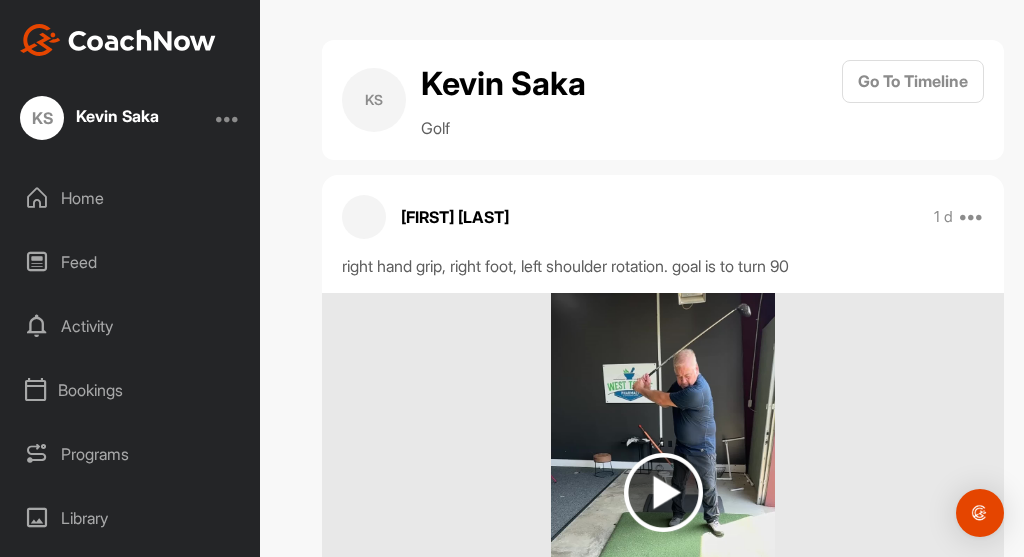 click on "Home" at bounding box center (131, 198) 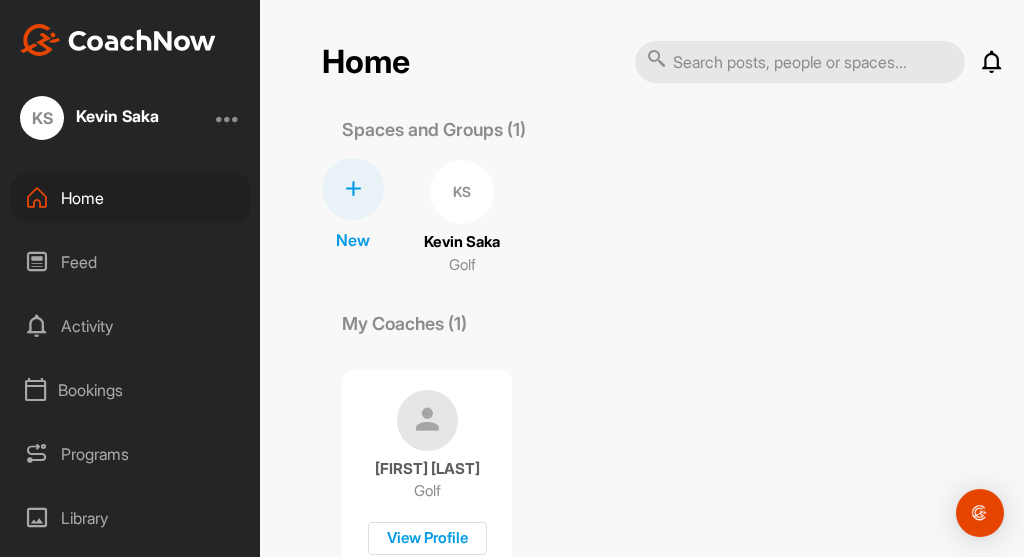 scroll, scrollTop: 296, scrollLeft: 0, axis: vertical 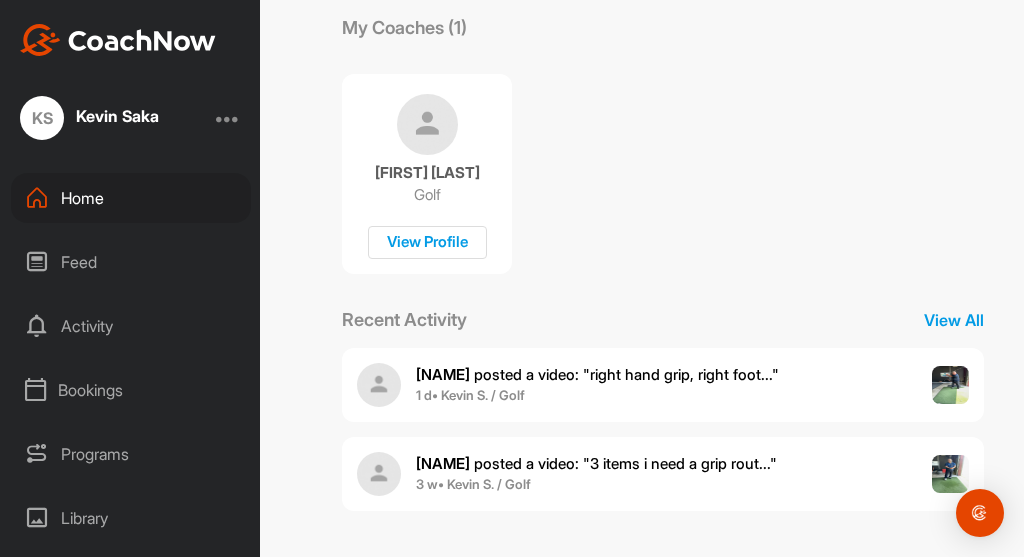 click on "[NAME]   posted a video : " 3 items  i need a grip rout... "" at bounding box center (596, 463) 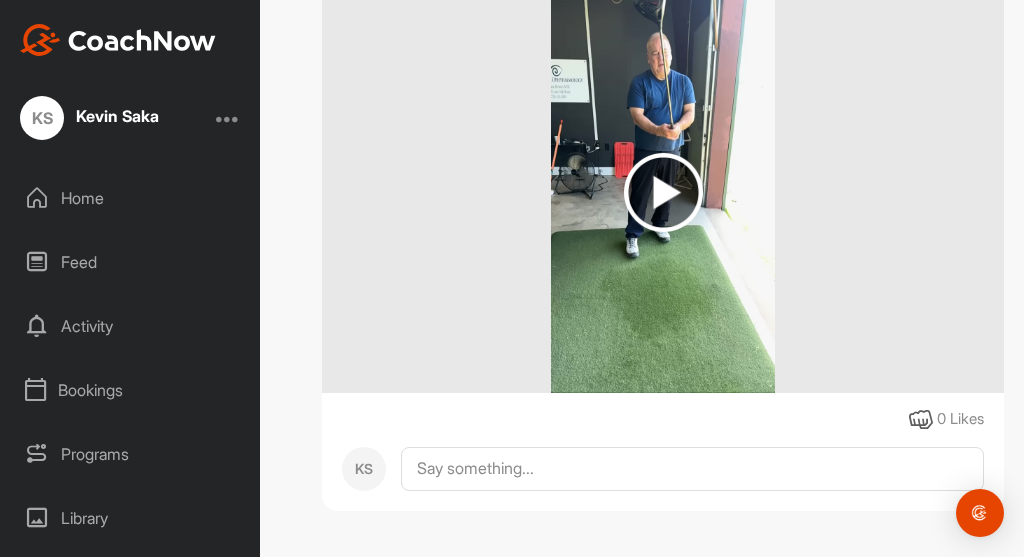 scroll, scrollTop: 0, scrollLeft: 0, axis: both 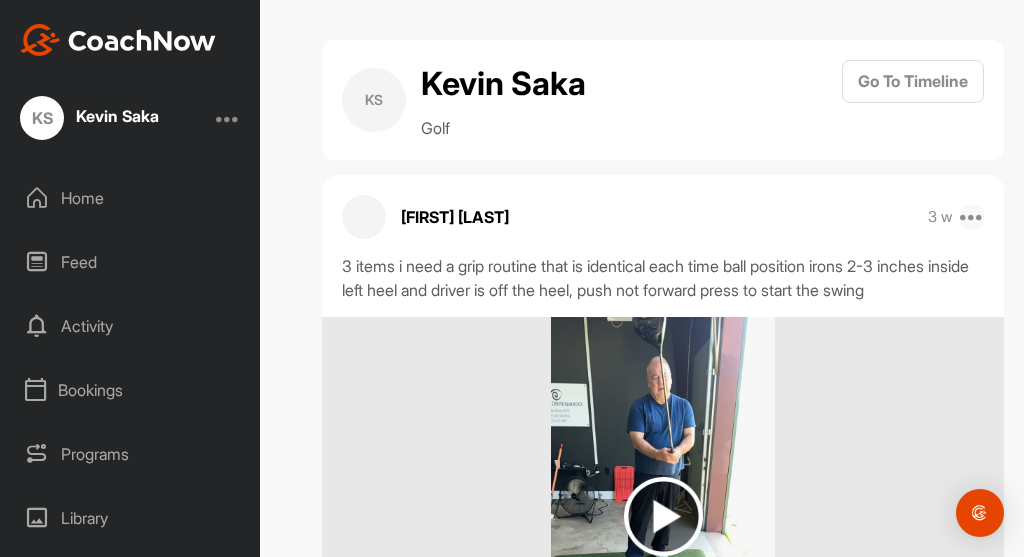 click at bounding box center (972, 217) 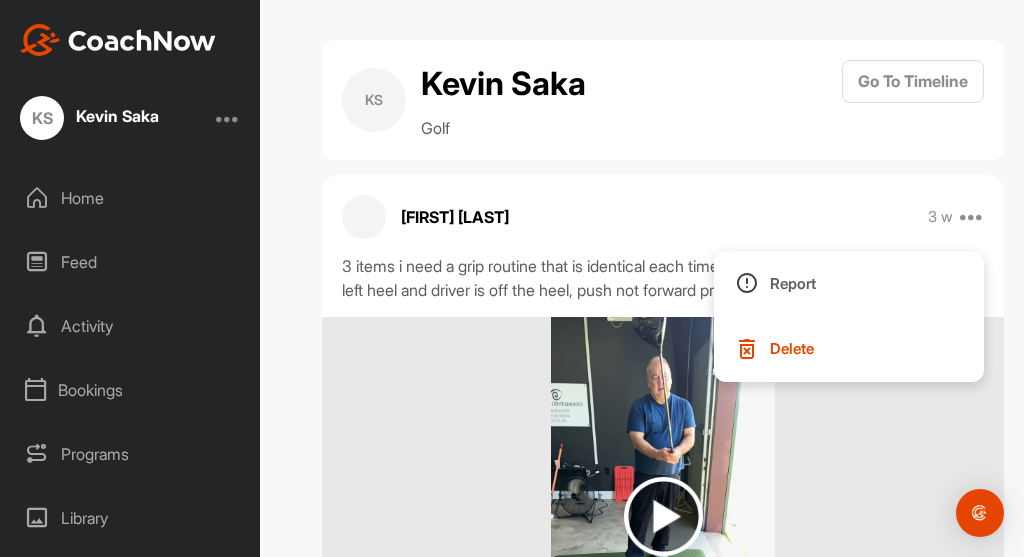 click on "KS Kevin Saka Golf Go To Timeline [NAME]   3 w Report Delete 3 items  i need a grip routine that is identical each time  ball position irons 2-3 inches inside left heel and driver is off the heel, push not forward press to start the swing 0 Likes KS" at bounding box center (663, 445) 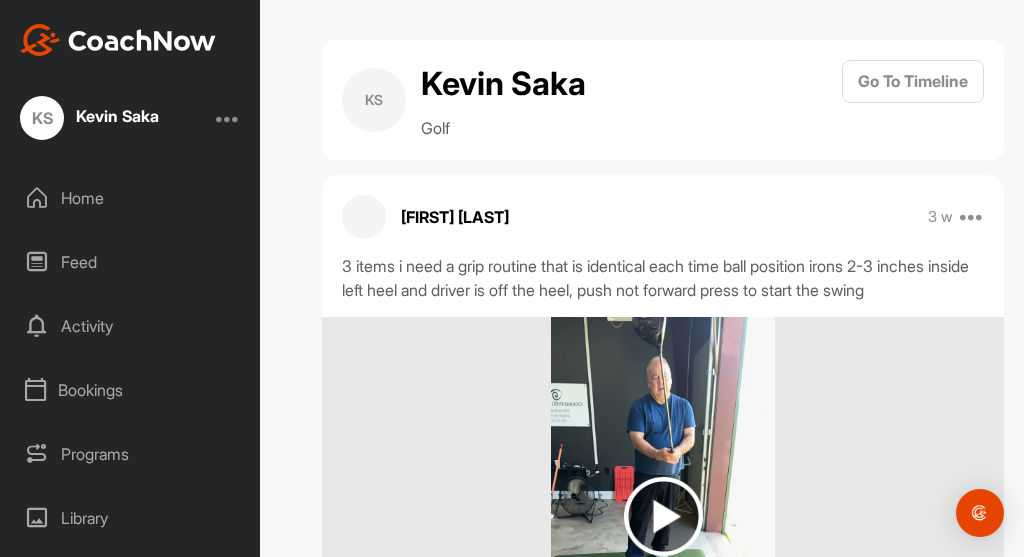 scroll, scrollTop: 324, scrollLeft: 0, axis: vertical 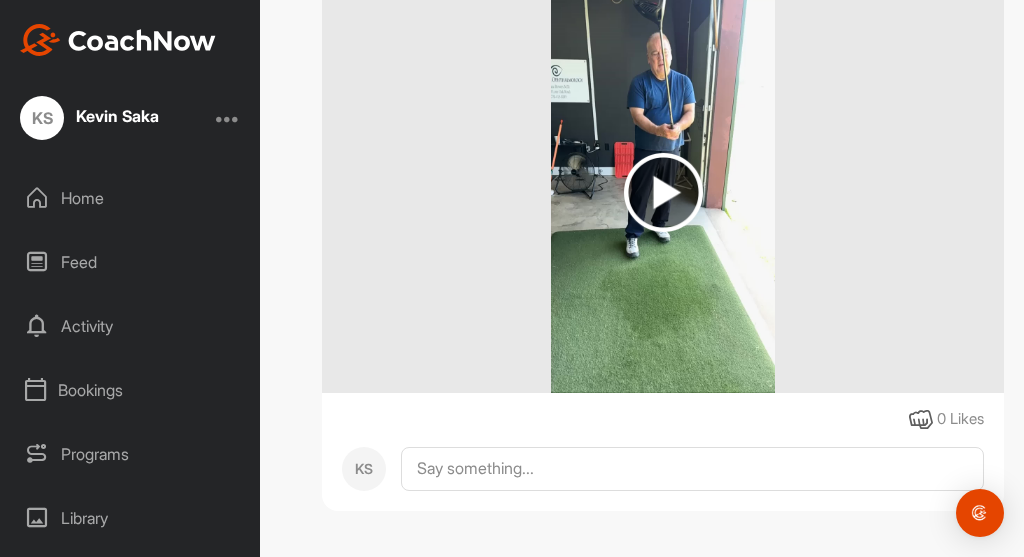 click at bounding box center (663, 192) 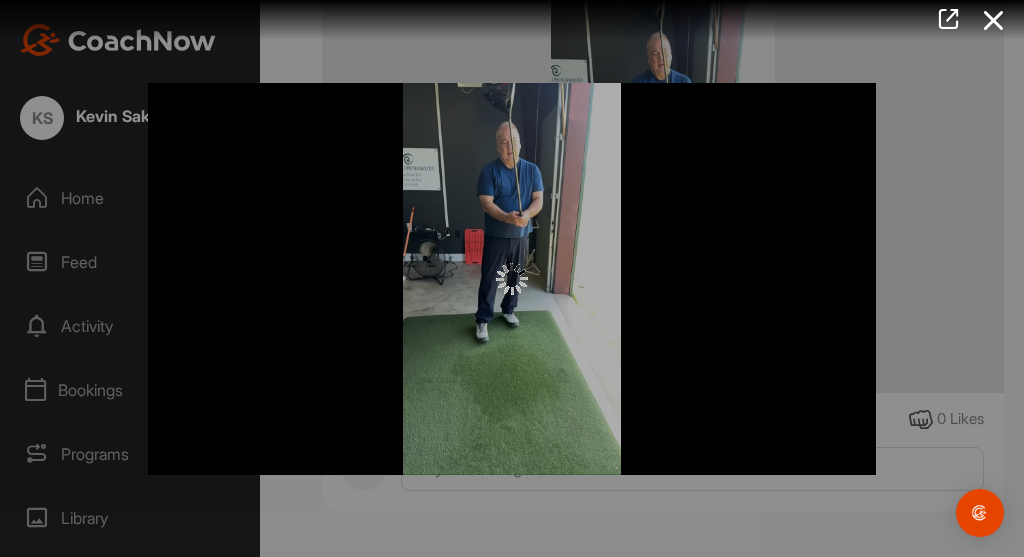 drag, startPoint x: 663, startPoint y: 202, endPoint x: 912, endPoint y: 134, distance: 258.1182 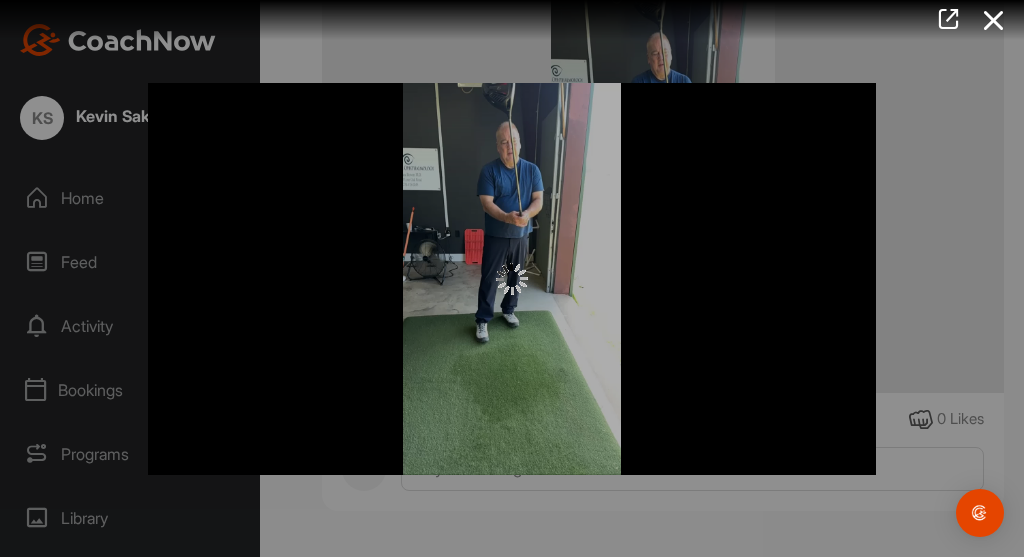 click at bounding box center (512, 278) 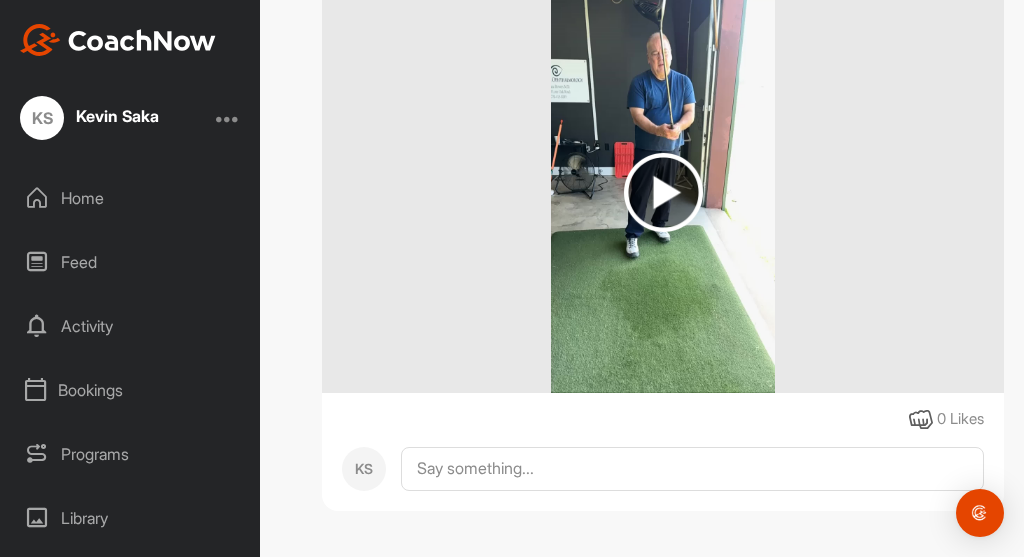 click at bounding box center [663, 192] 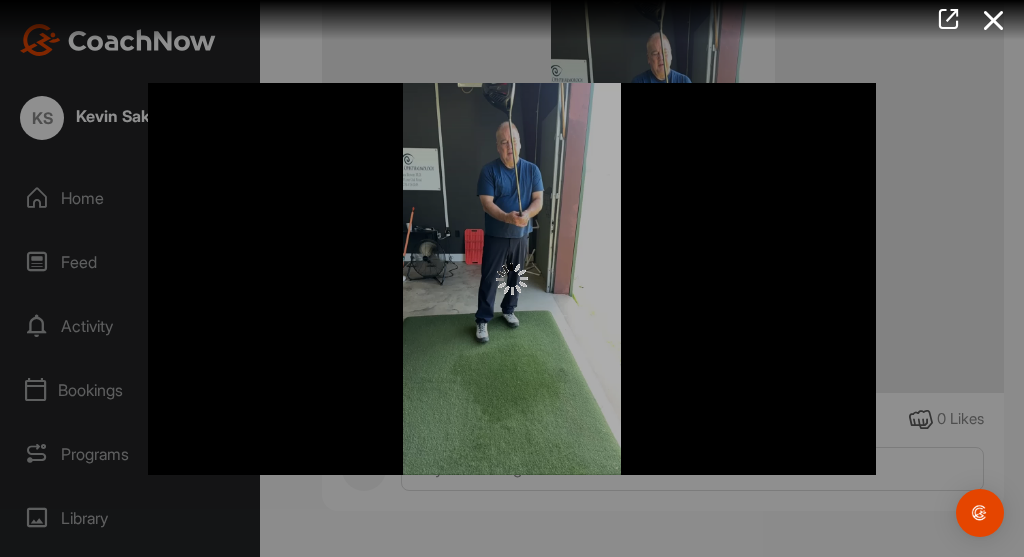 drag, startPoint x: 656, startPoint y: 172, endPoint x: 263, endPoint y: 225, distance: 396.55768 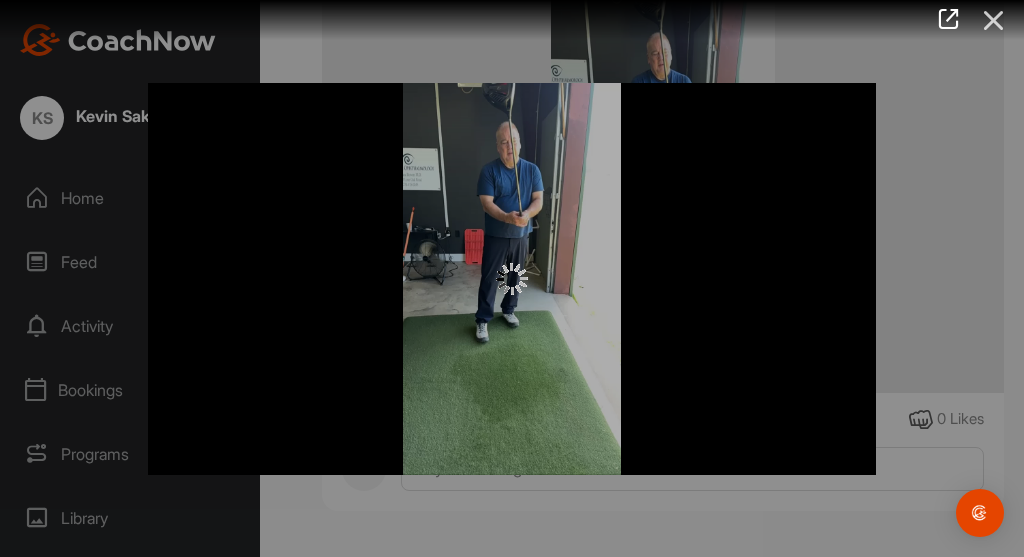 click at bounding box center [994, 20] 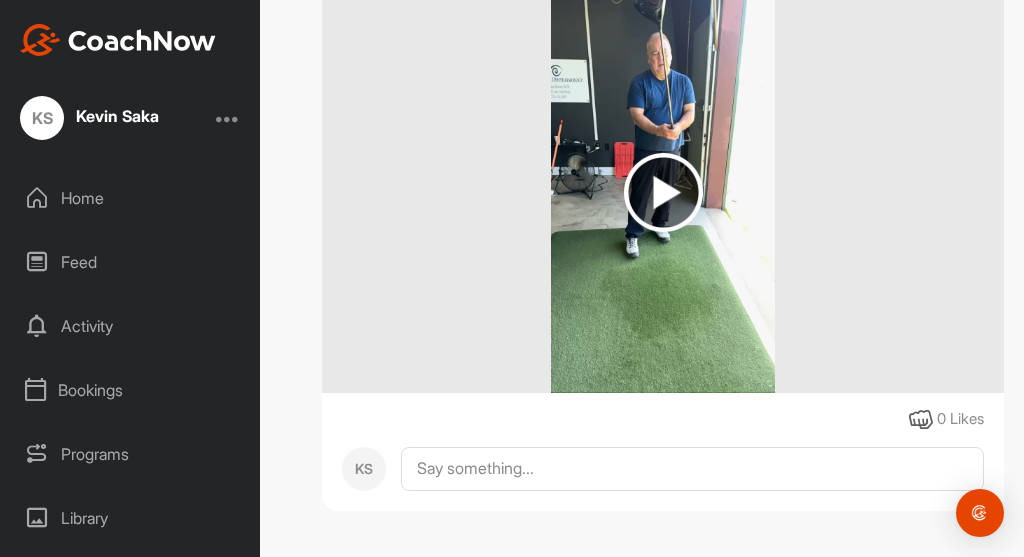 drag, startPoint x: 991, startPoint y: 19, endPoint x: 652, endPoint y: 167, distance: 369.89862 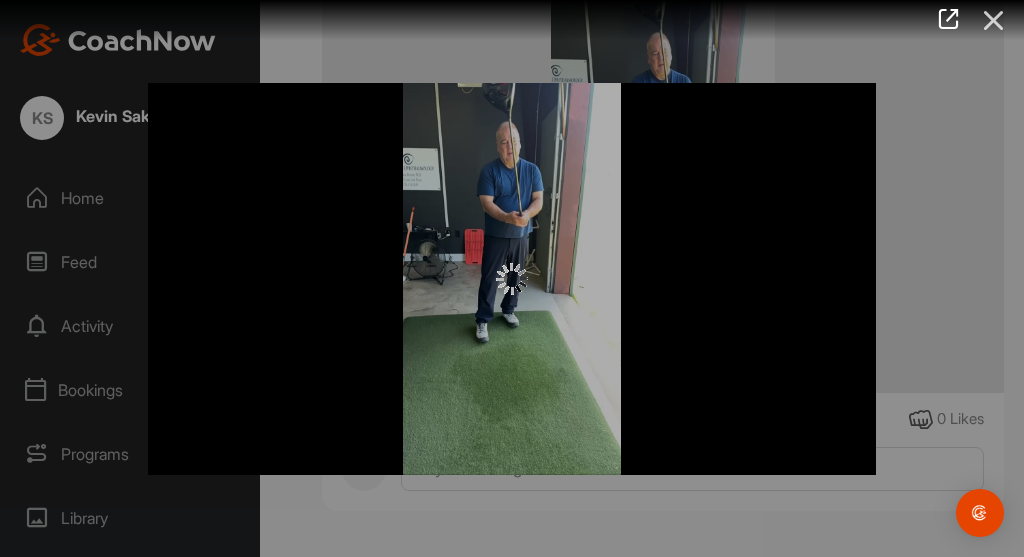 click at bounding box center [994, 20] 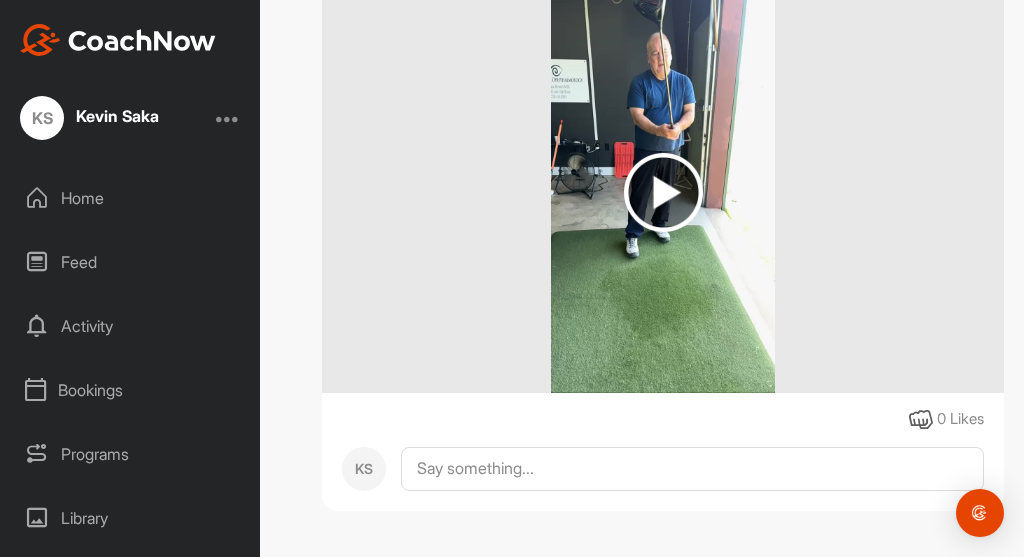 scroll, scrollTop: 0, scrollLeft: 0, axis: both 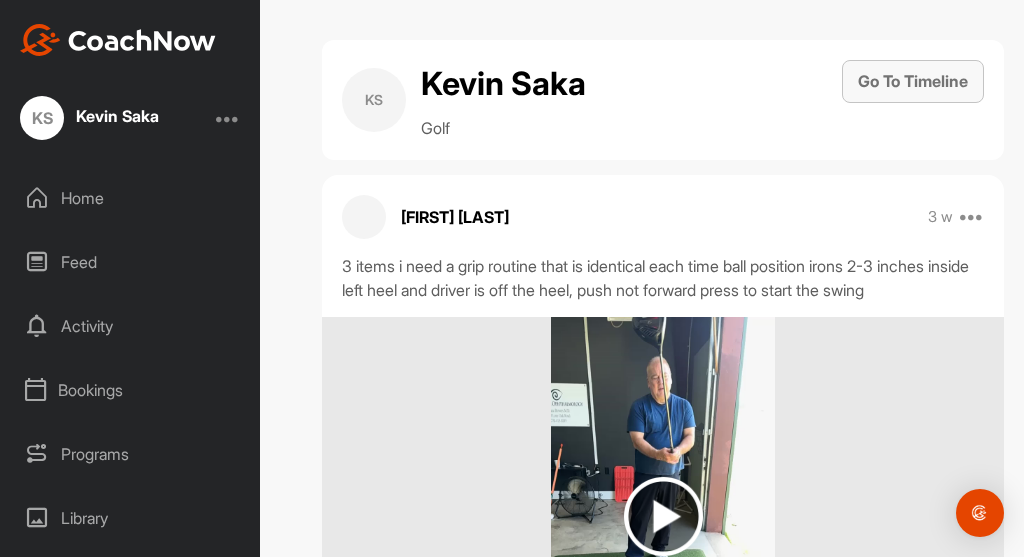 click on "Go To Timeline" at bounding box center (913, 81) 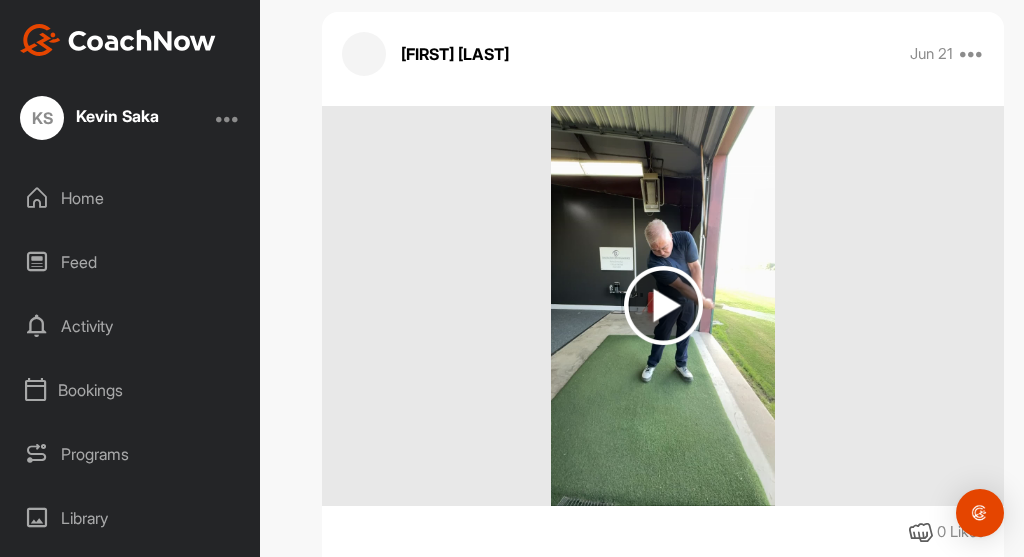 scroll, scrollTop: 3081, scrollLeft: 0, axis: vertical 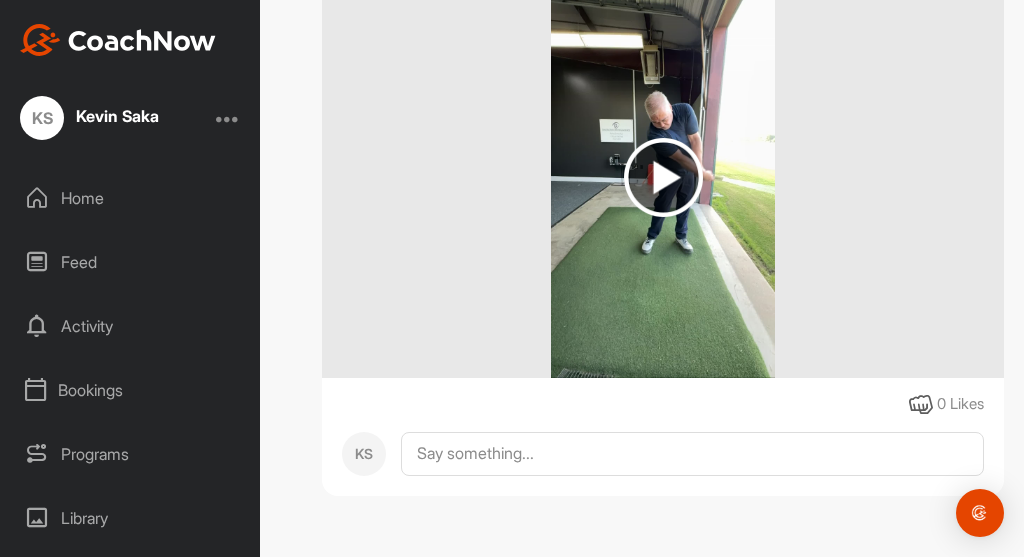 click at bounding box center [663, 177] 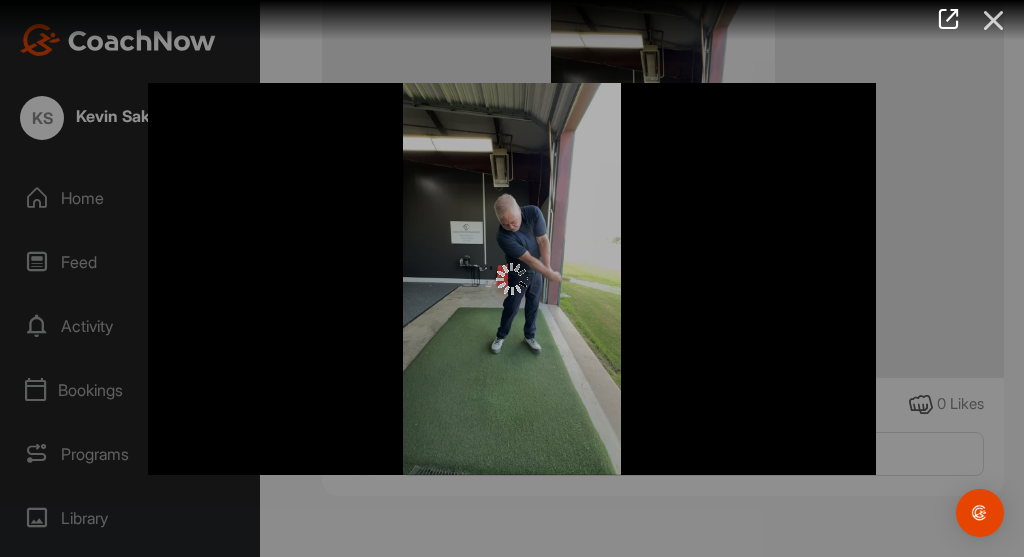 click at bounding box center (994, 20) 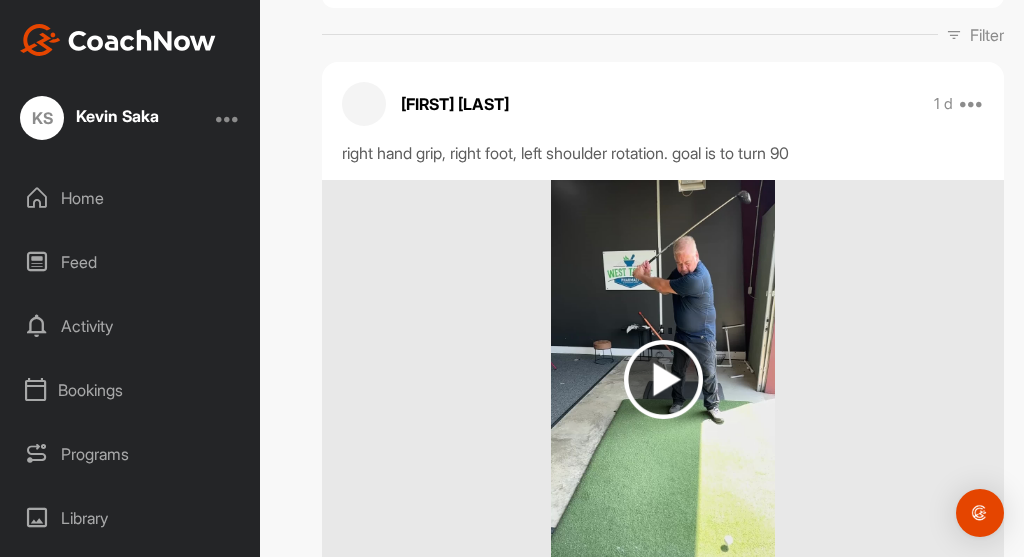 scroll, scrollTop: 360, scrollLeft: 0, axis: vertical 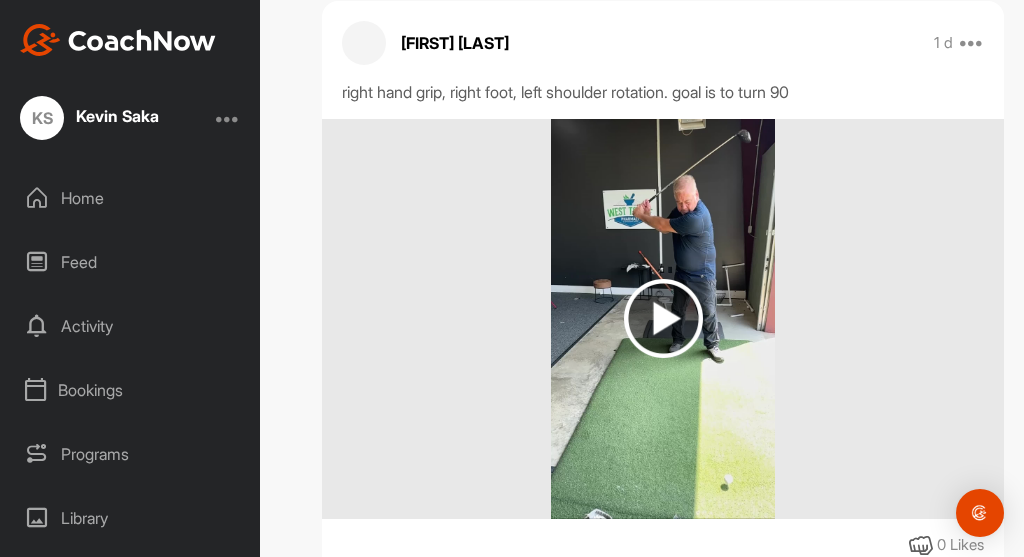 click at bounding box center [663, 318] 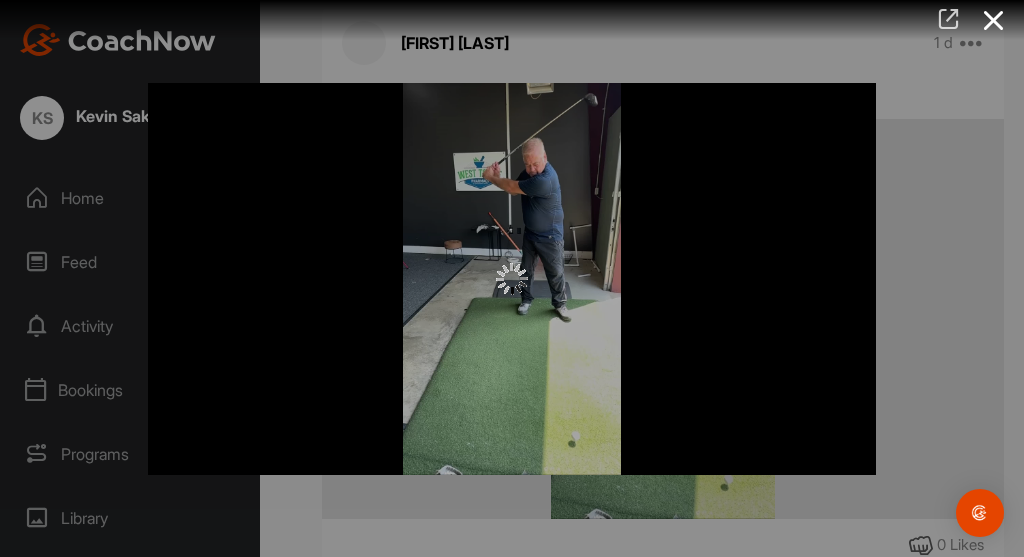 click at bounding box center (948, 19) 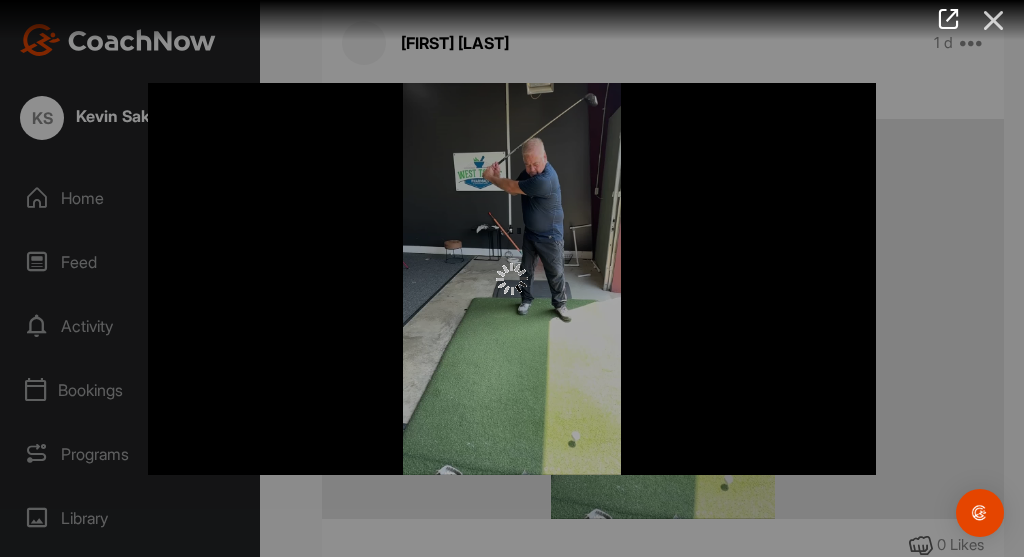 click at bounding box center [994, 20] 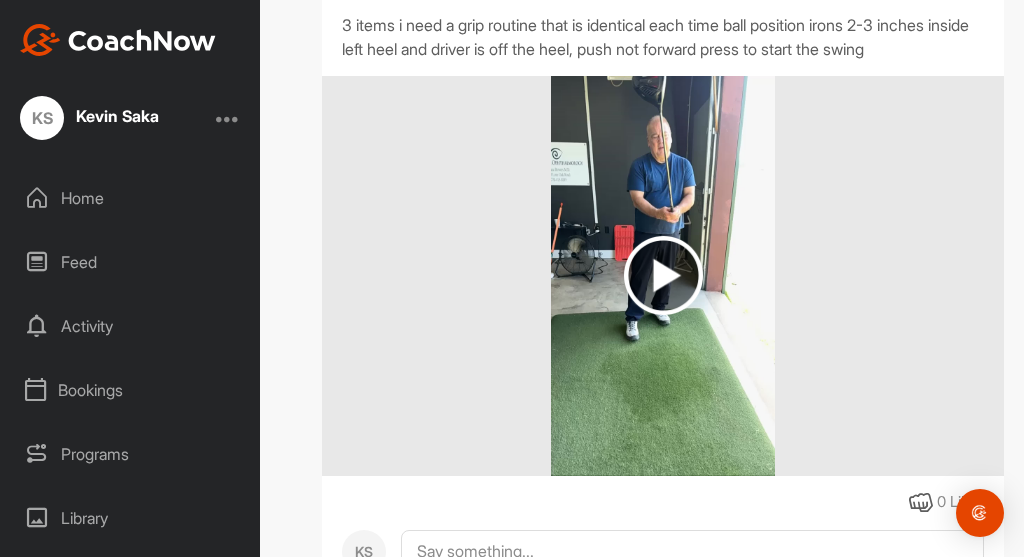 scroll, scrollTop: 1080, scrollLeft: 0, axis: vertical 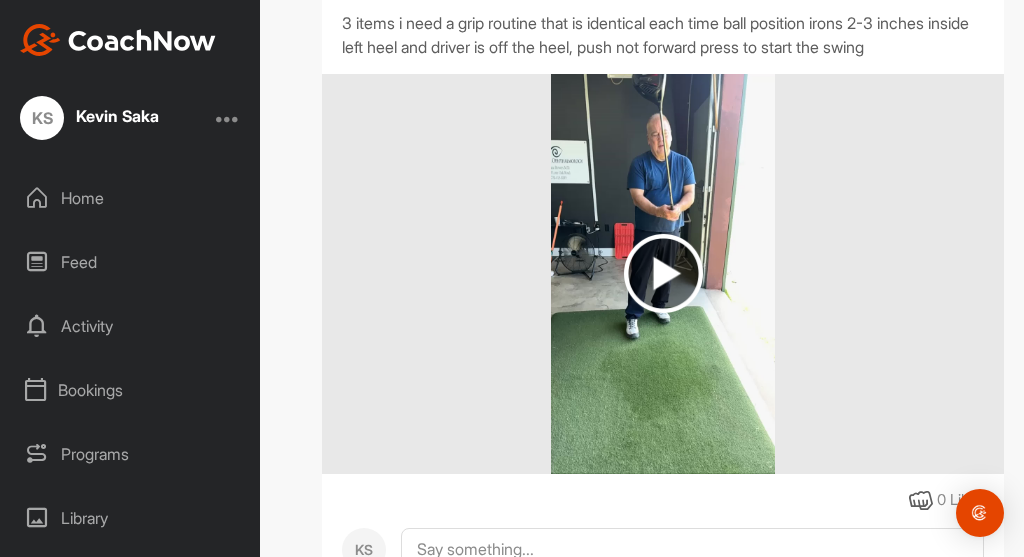 click at bounding box center [663, 273] 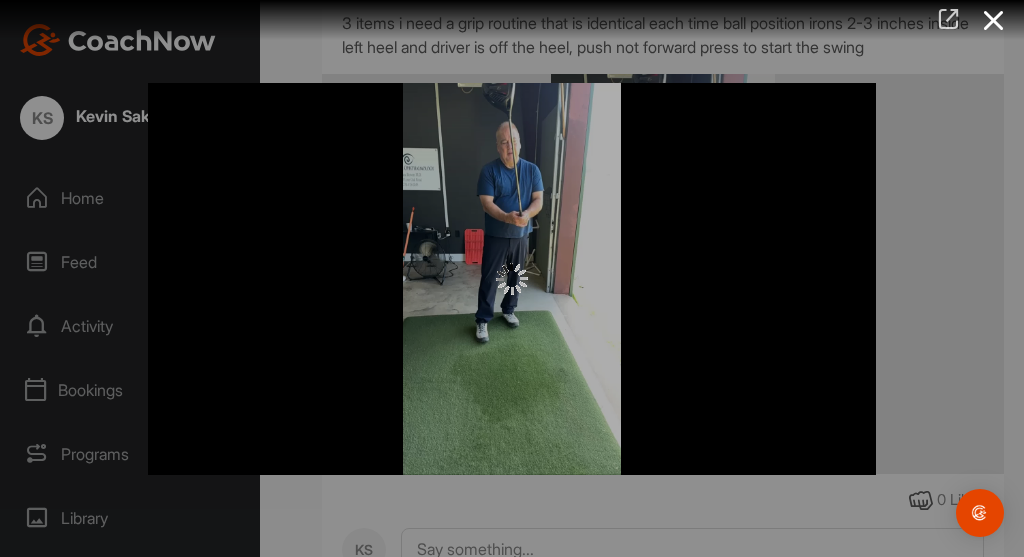 click at bounding box center [948, 19] 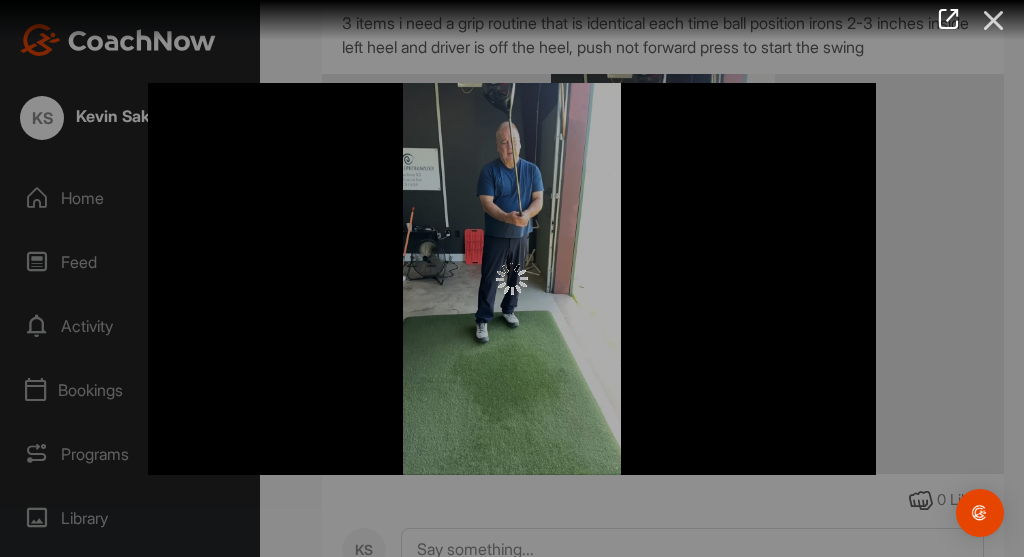click at bounding box center [994, 20] 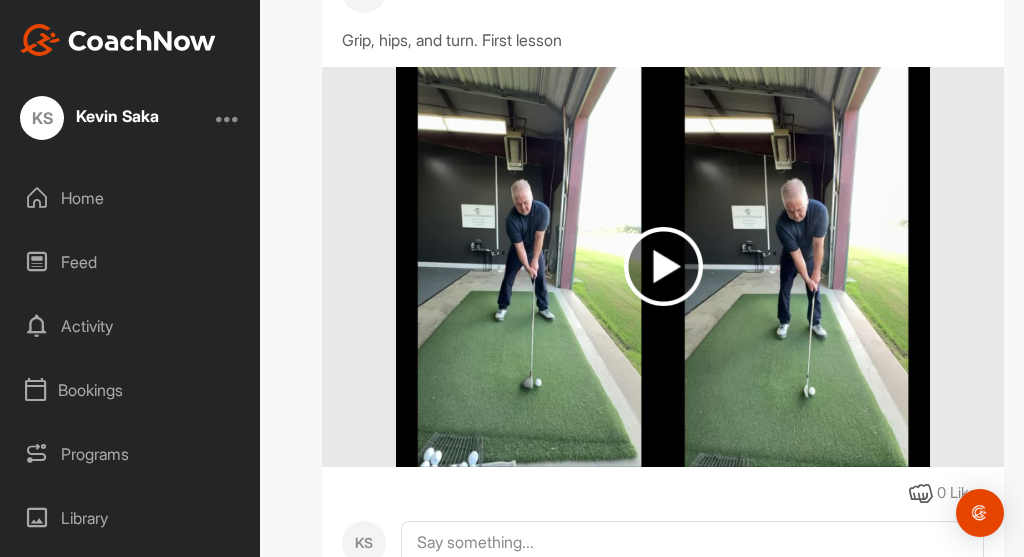scroll, scrollTop: 1680, scrollLeft: 0, axis: vertical 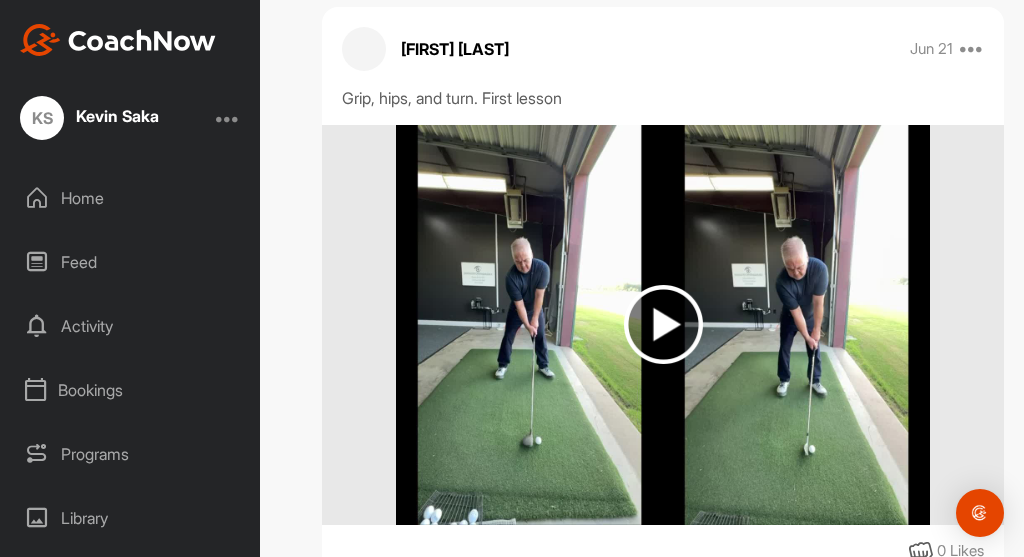 click at bounding box center [663, 324] 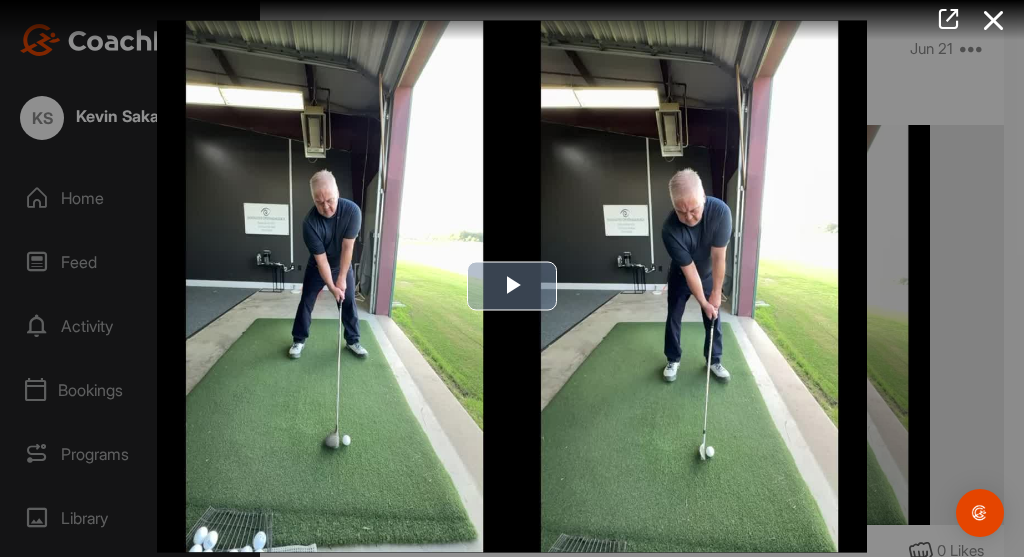 click at bounding box center [512, 286] 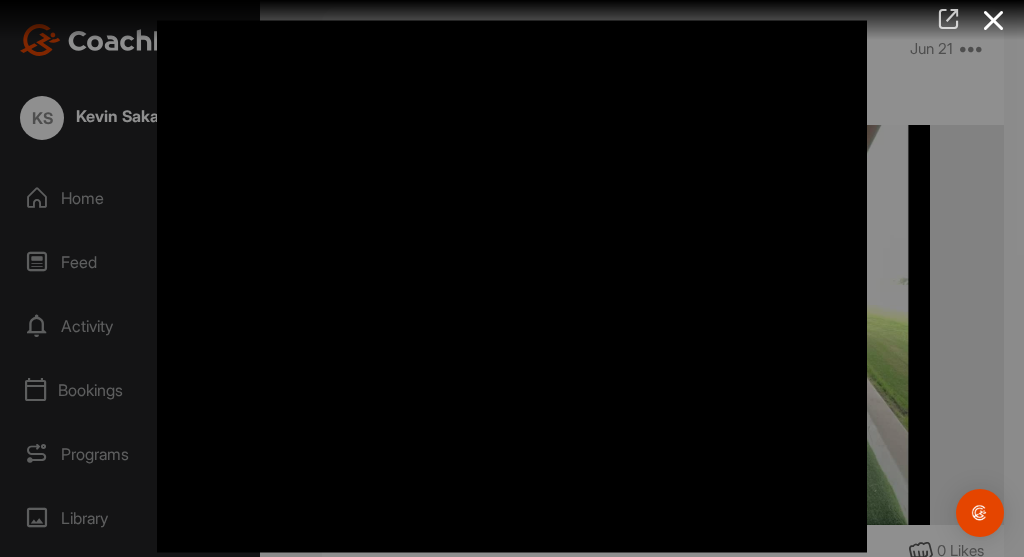 click at bounding box center [948, 19] 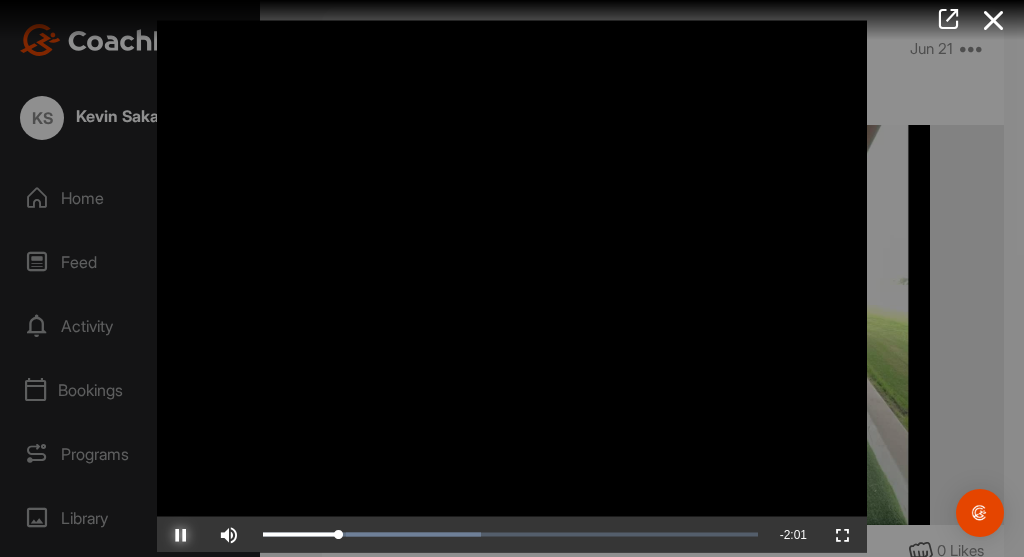 click at bounding box center (181, 534) 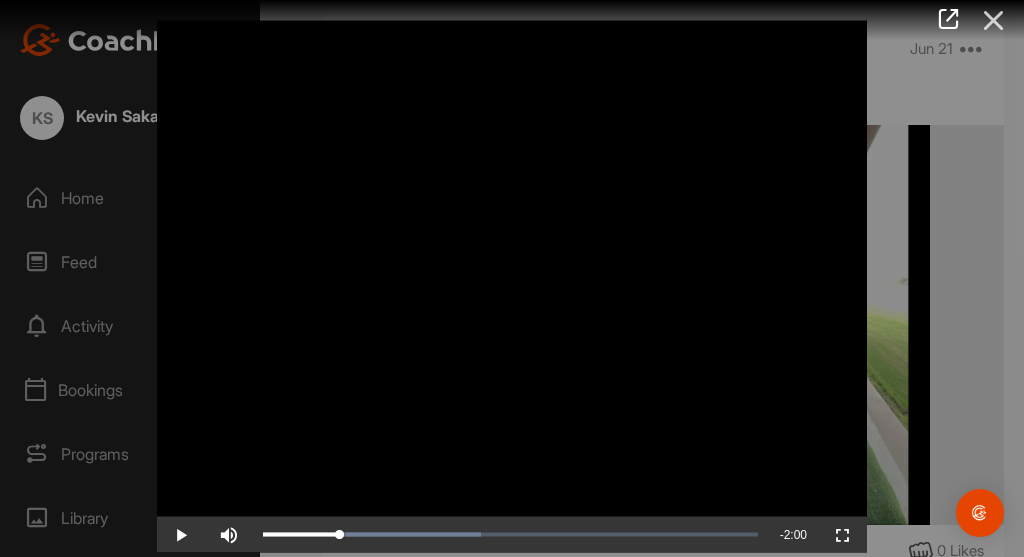 click at bounding box center [994, 20] 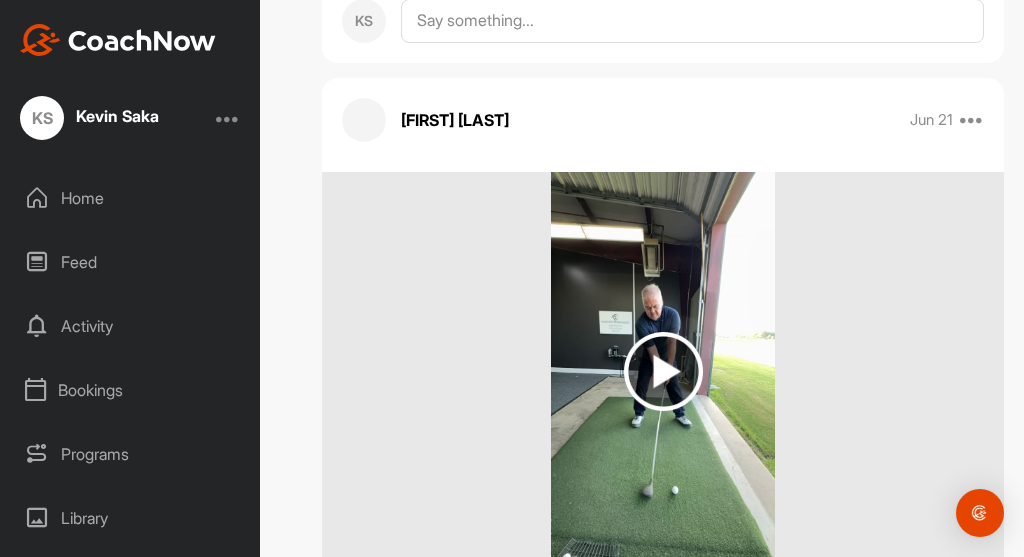 scroll, scrollTop: 2400, scrollLeft: 0, axis: vertical 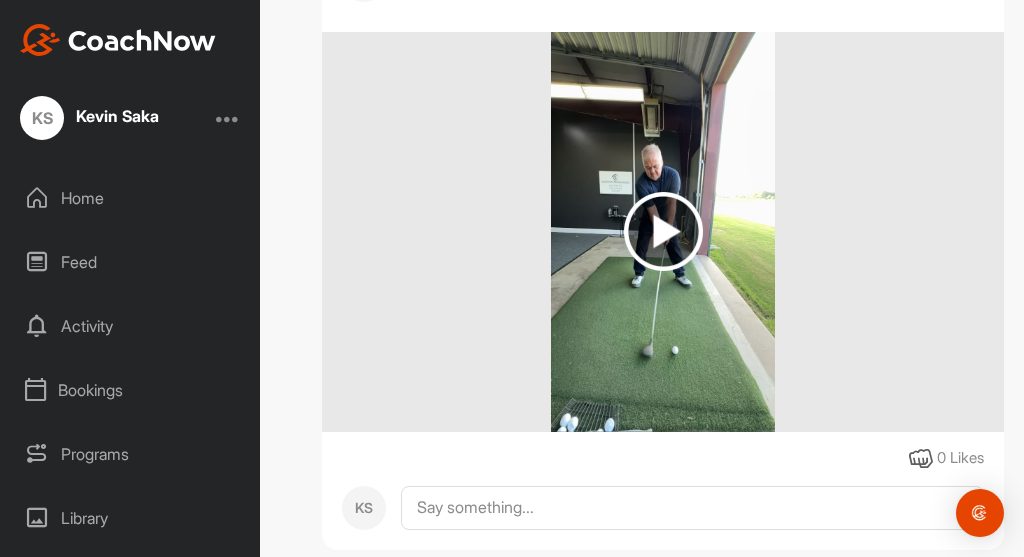 click at bounding box center (663, 231) 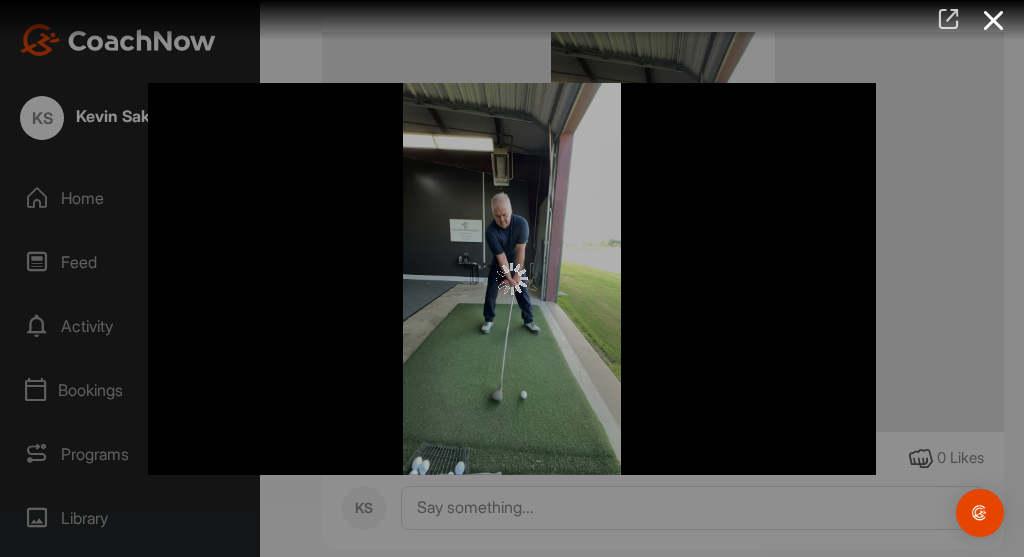 click at bounding box center [948, 19] 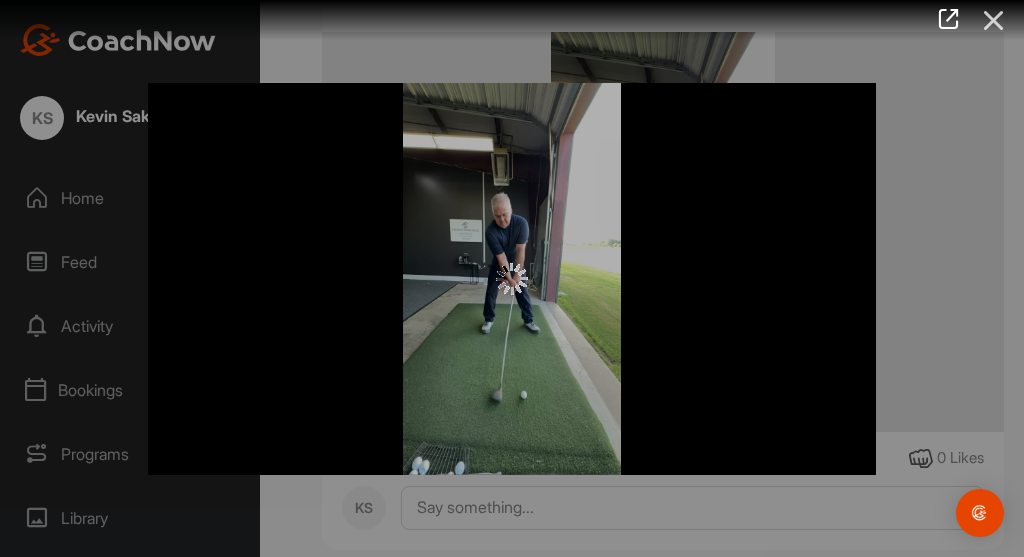 click at bounding box center [994, 20] 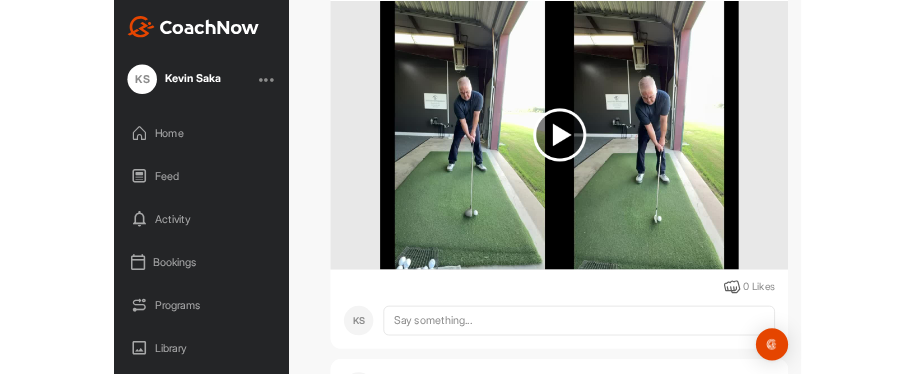 scroll, scrollTop: 1920, scrollLeft: 0, axis: vertical 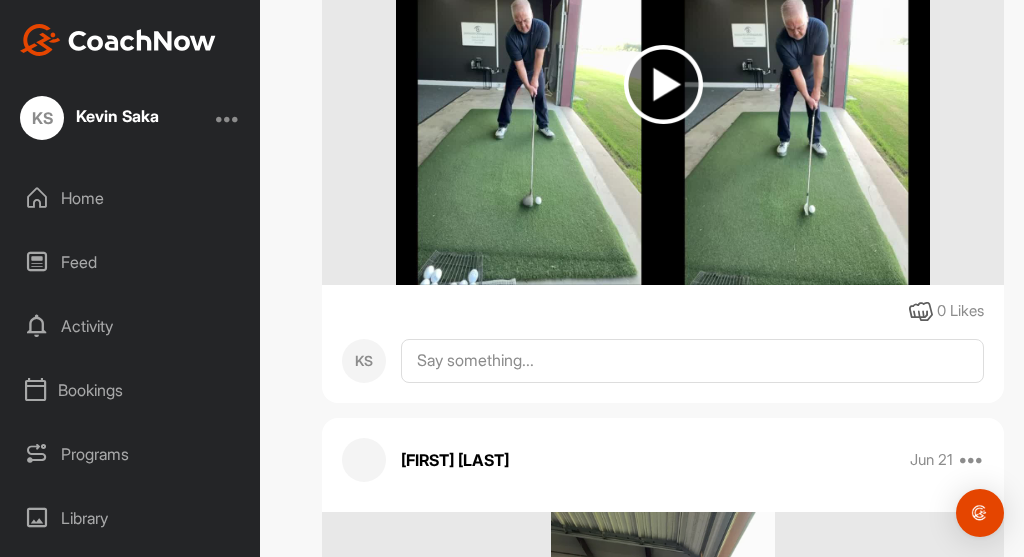 click at bounding box center [663, 84] 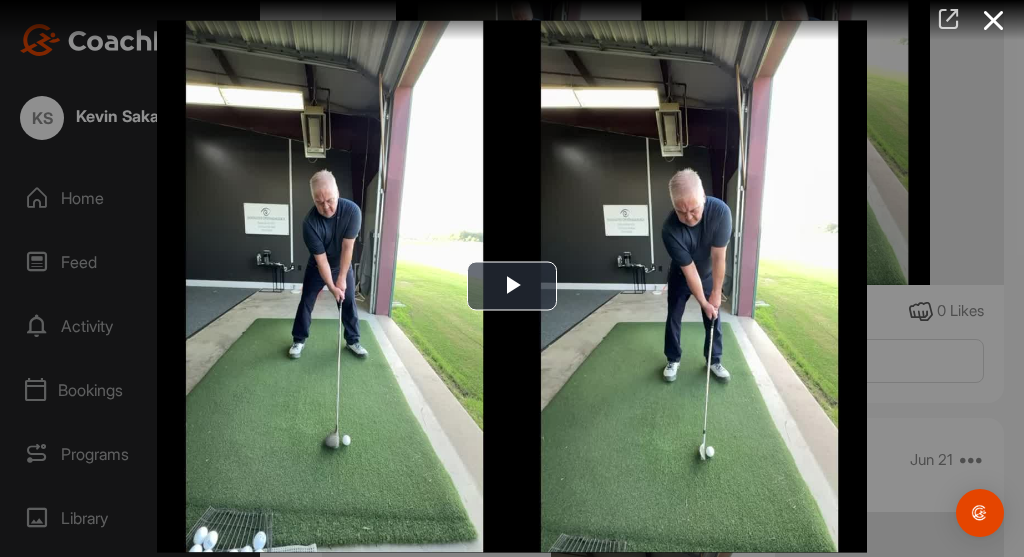 click at bounding box center (948, 19) 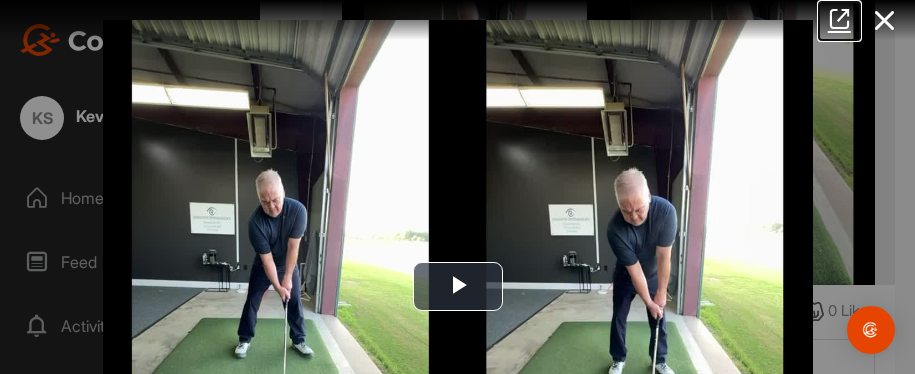 scroll, scrollTop: 1920, scrollLeft: 0, axis: vertical 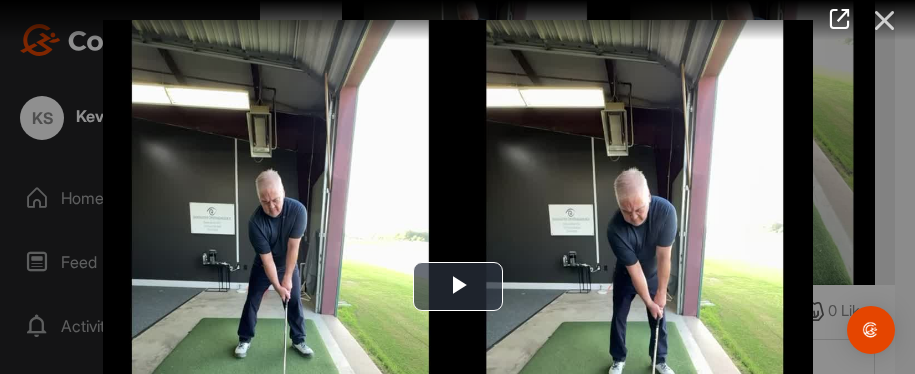 click at bounding box center [885, 20] 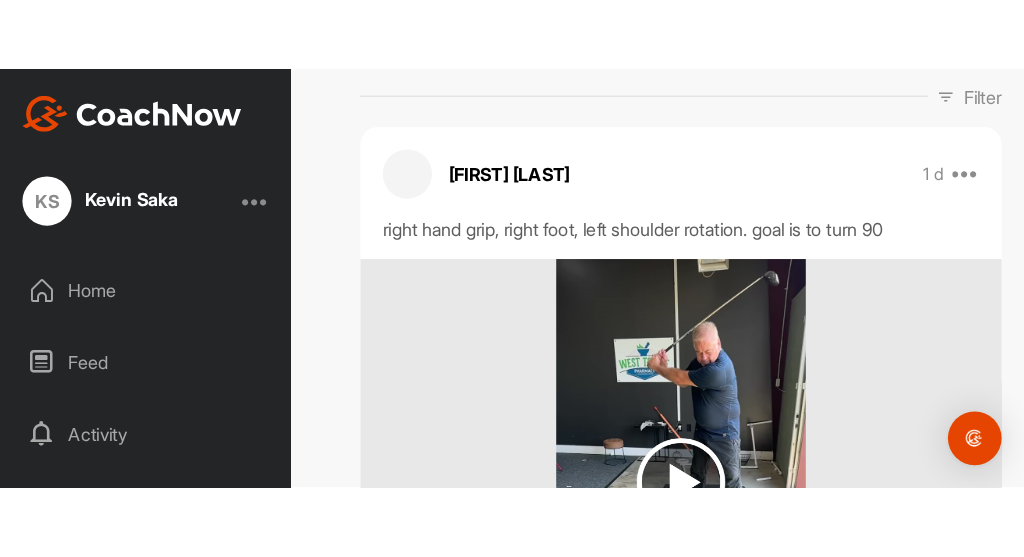 scroll, scrollTop: 480, scrollLeft: 0, axis: vertical 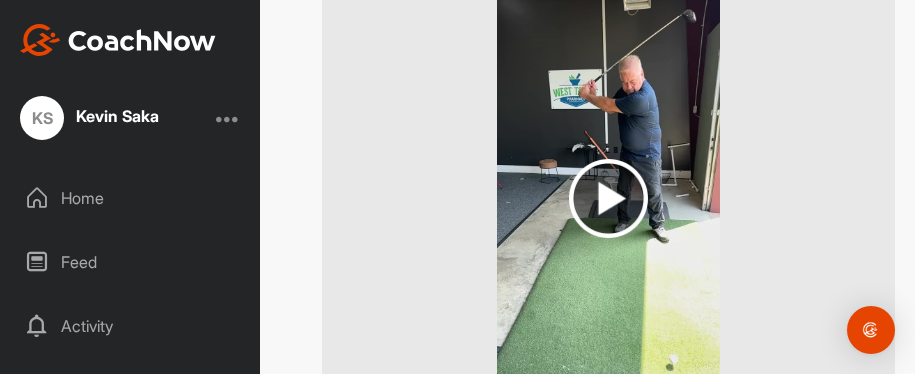 click at bounding box center [608, 198] 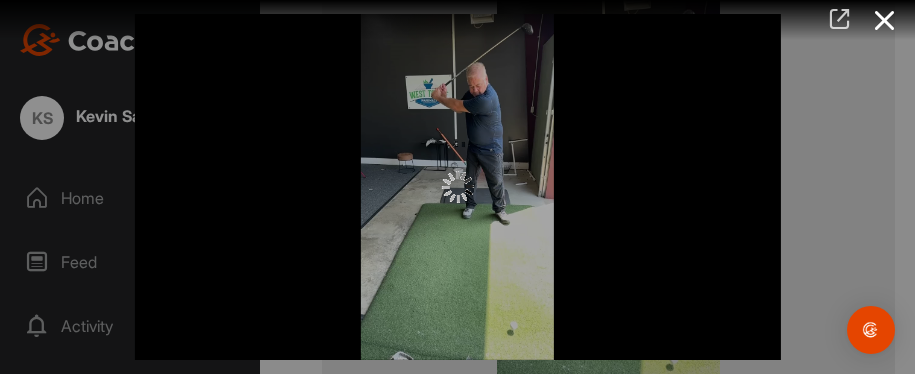 click at bounding box center [839, 19] 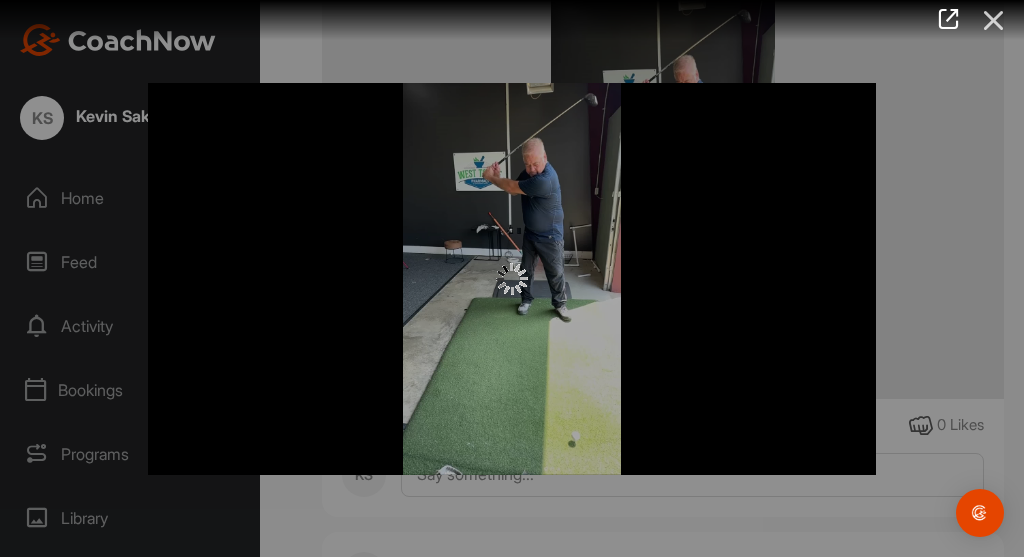 click at bounding box center [994, 20] 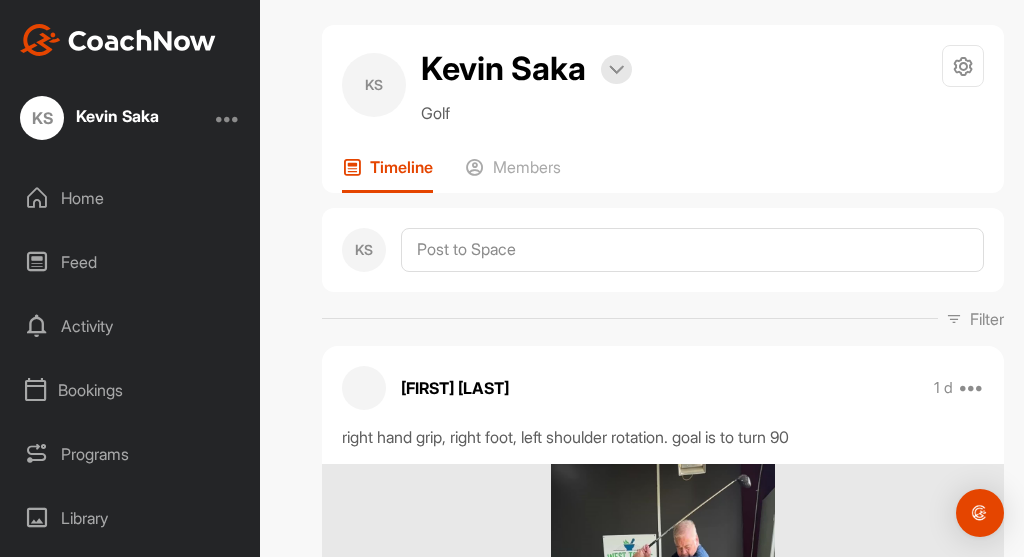 scroll, scrollTop: 0, scrollLeft: 0, axis: both 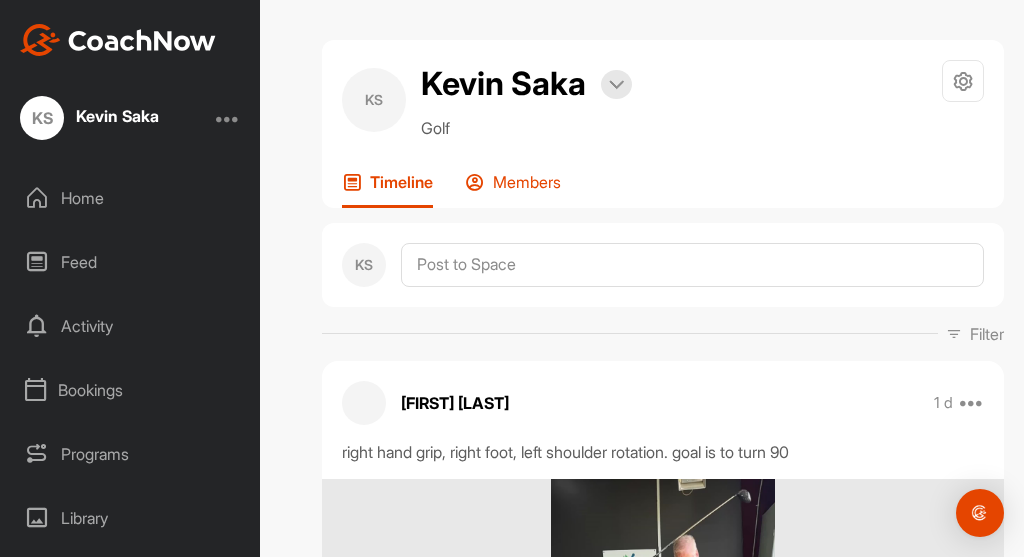 click on "Members" at bounding box center (527, 182) 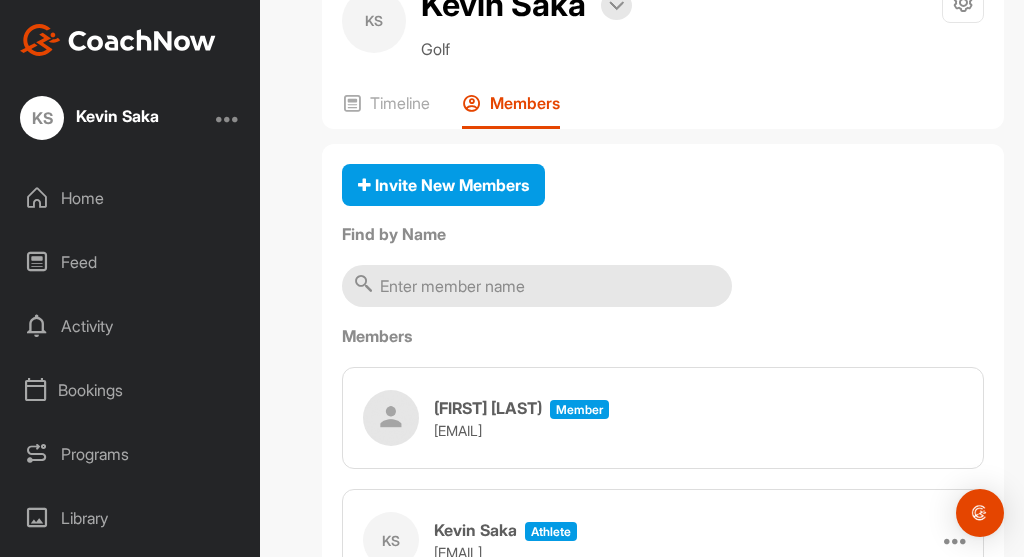 scroll, scrollTop: 0, scrollLeft: 0, axis: both 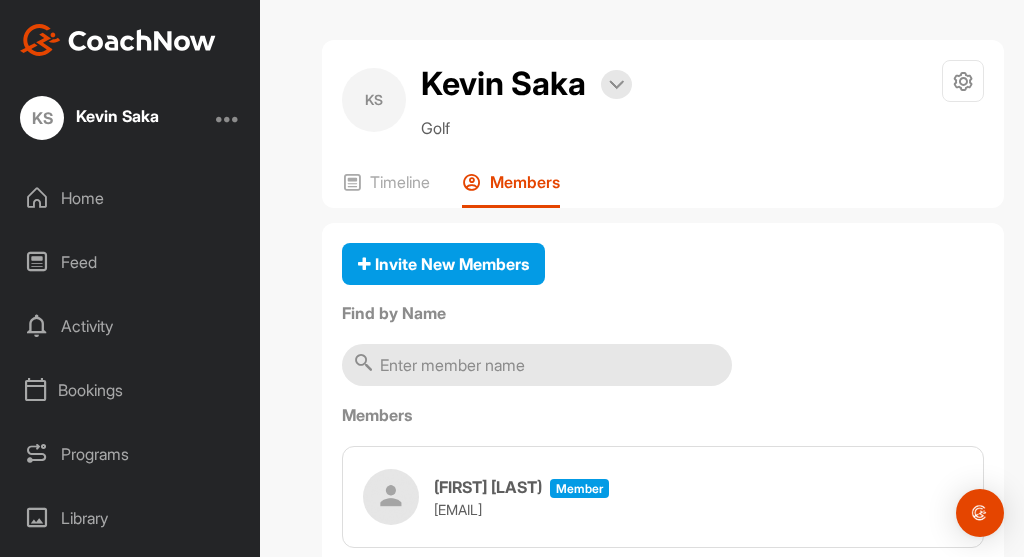 click at bounding box center [228, 118] 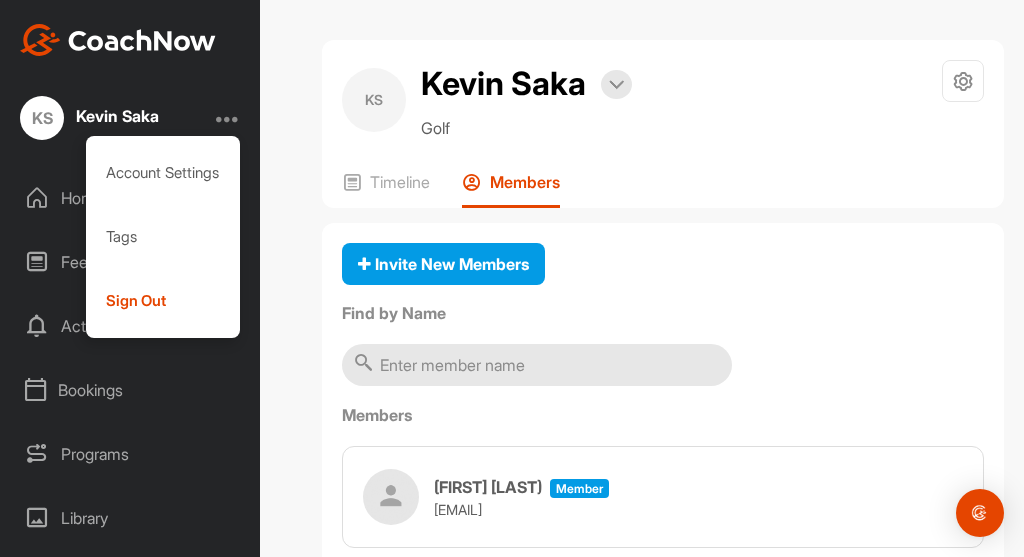 click at bounding box center [228, 118] 